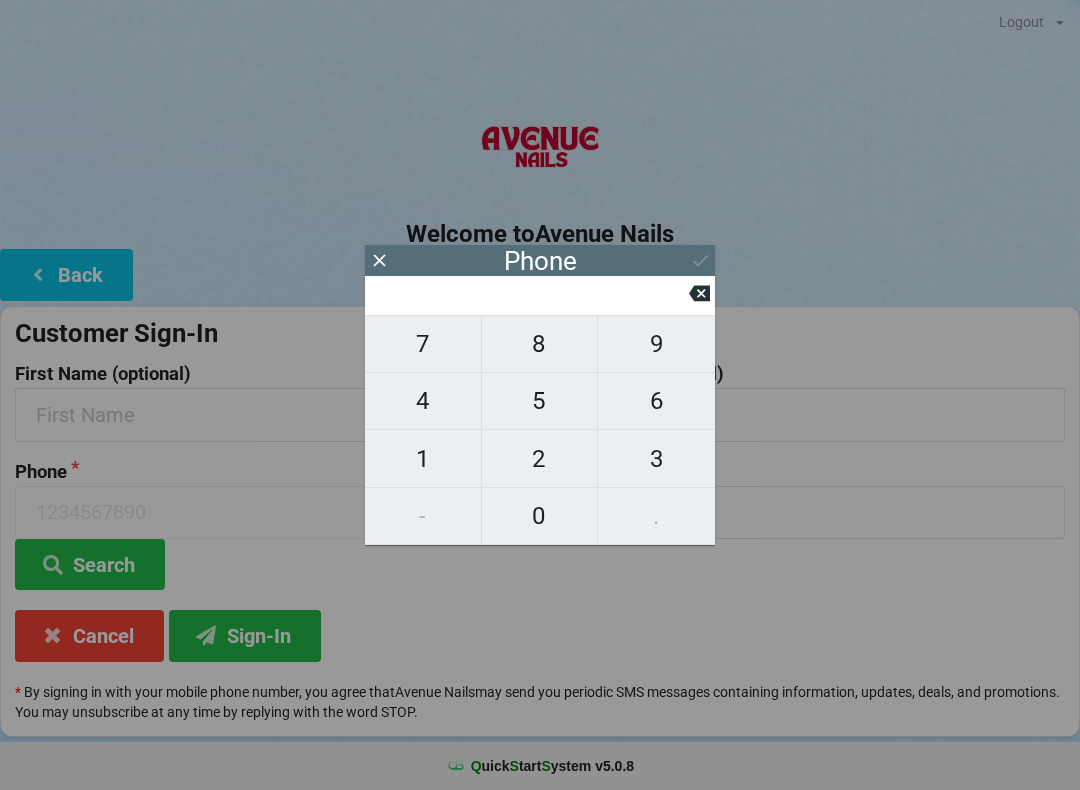 scroll, scrollTop: 0, scrollLeft: 0, axis: both 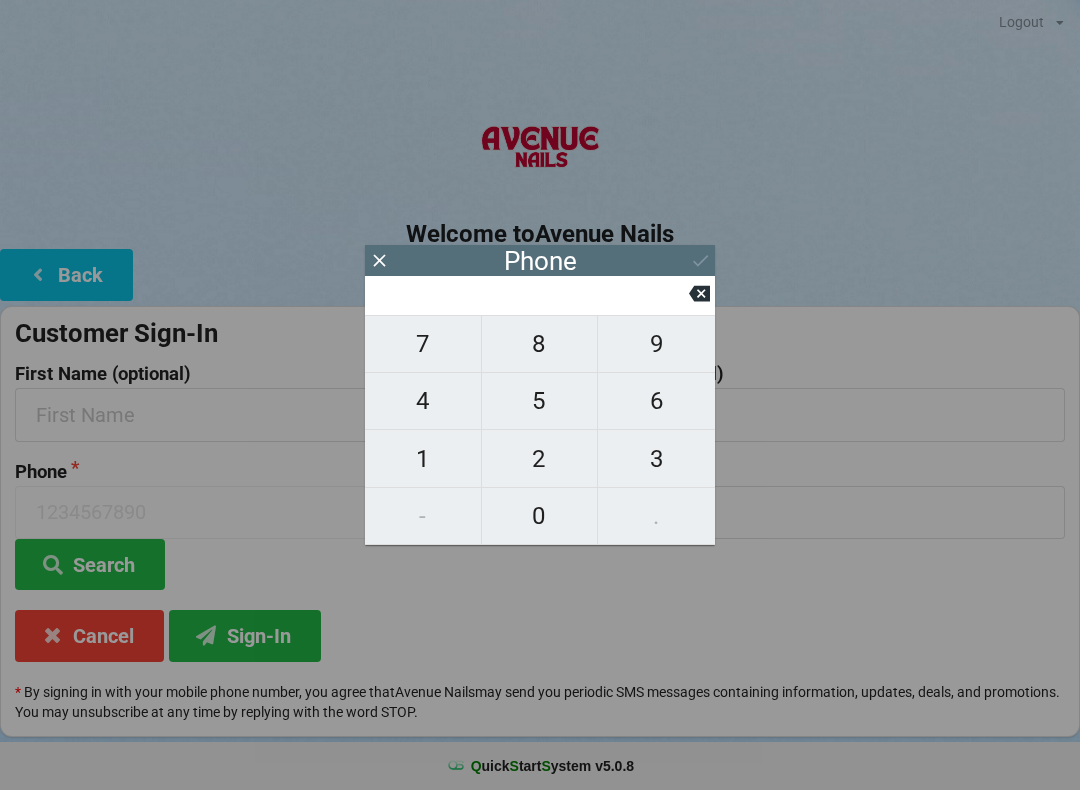 click on "3" at bounding box center [656, 459] 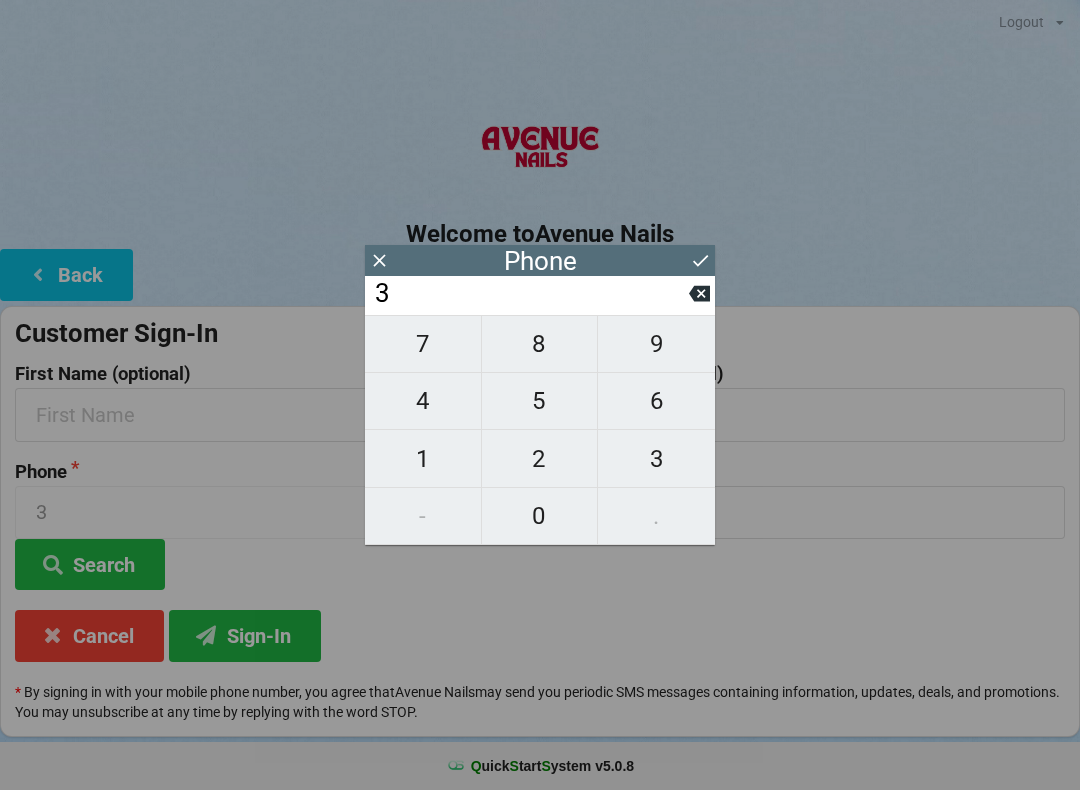 click on "2" at bounding box center (540, 459) 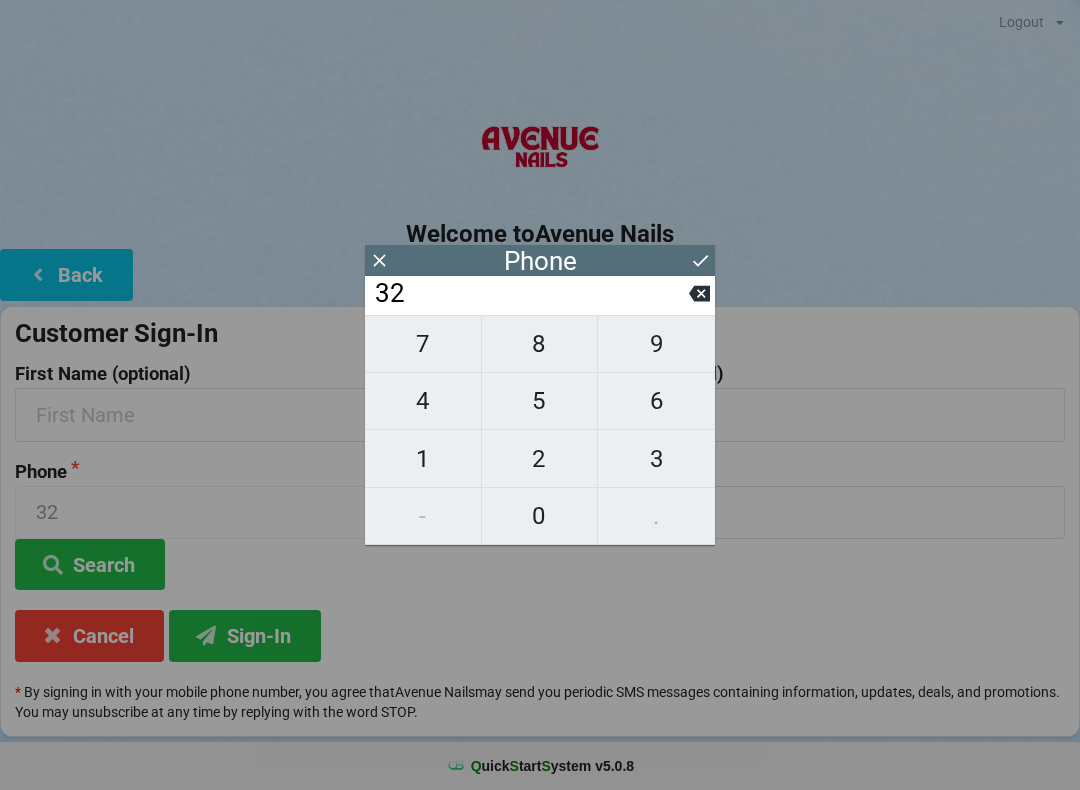 click on "1" at bounding box center [423, 459] 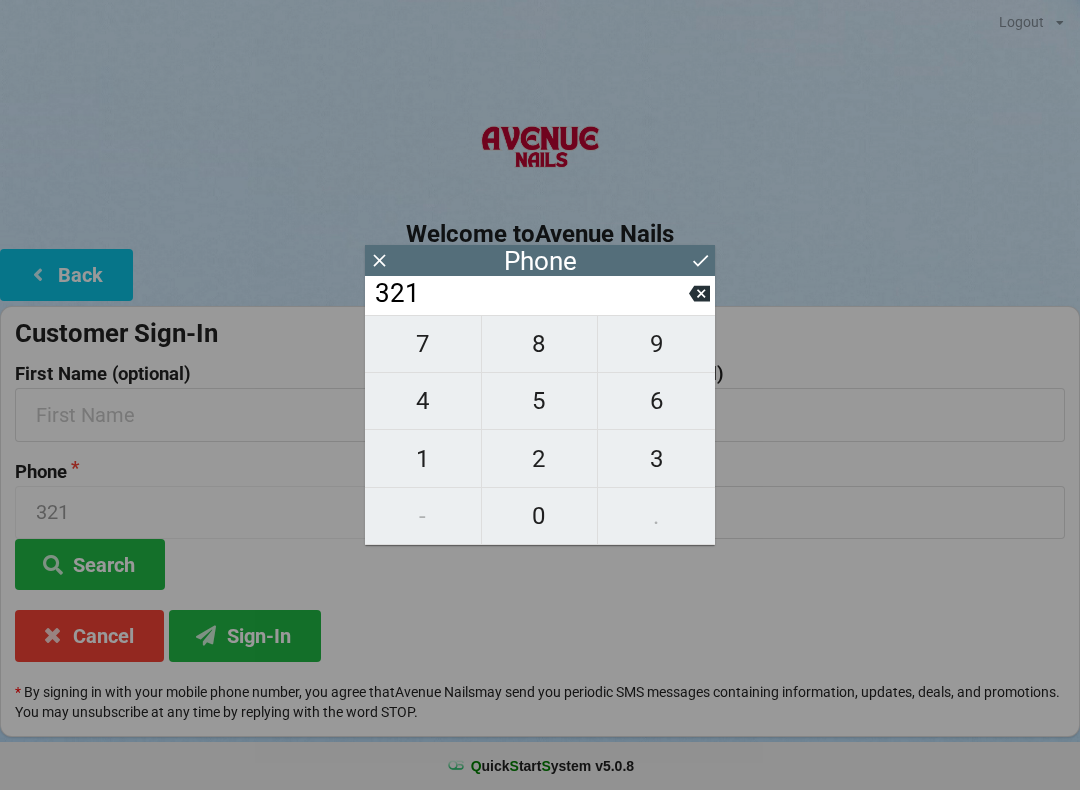 click on "4" at bounding box center (423, 401) 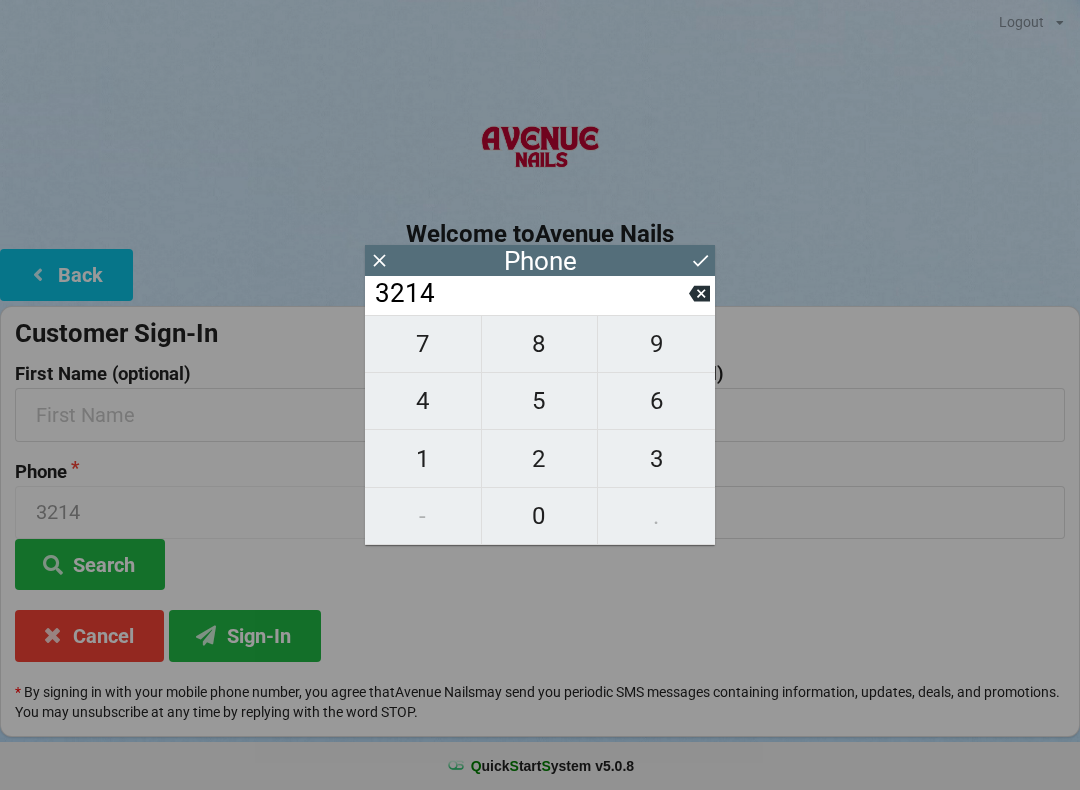 click on "2" at bounding box center [540, 459] 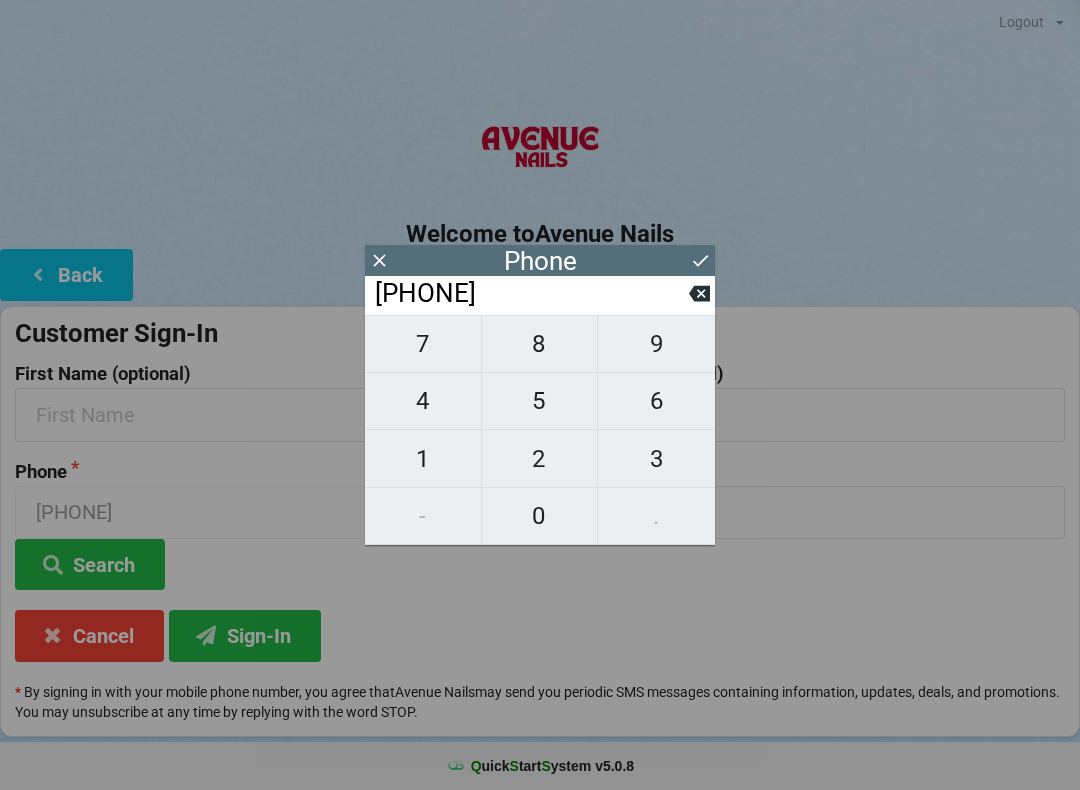 click on "2" at bounding box center [540, 459] 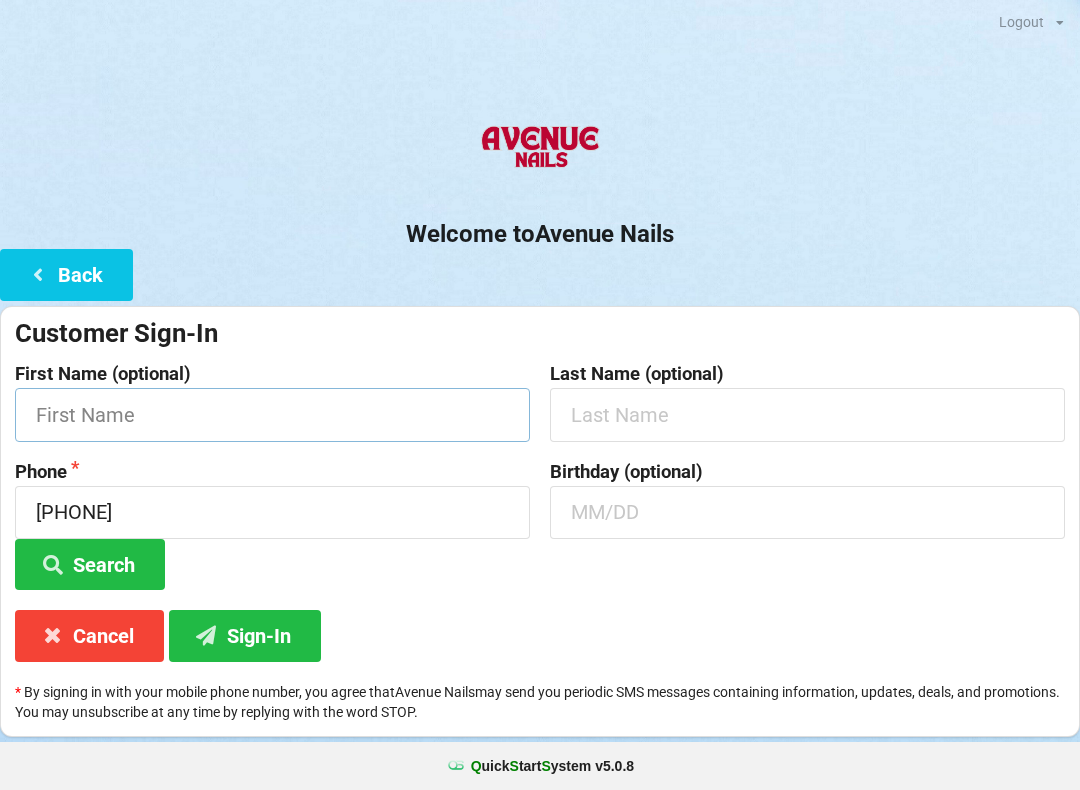 click at bounding box center [272, 414] 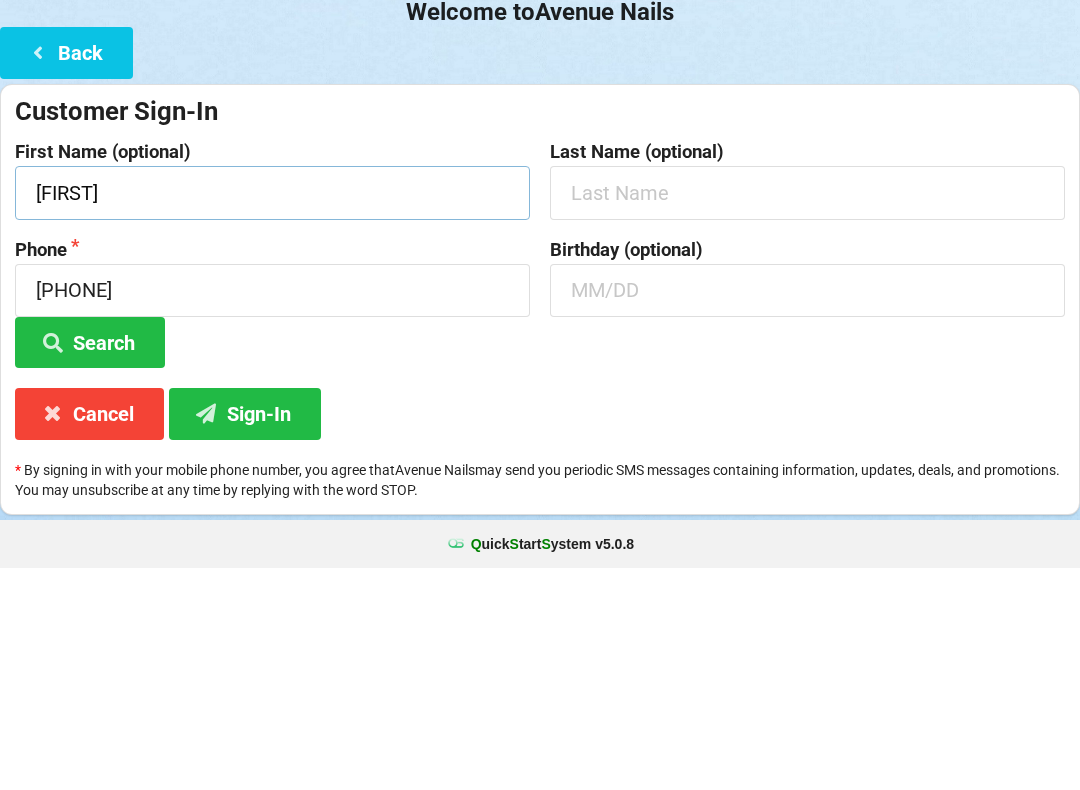 type on "[FIRST]" 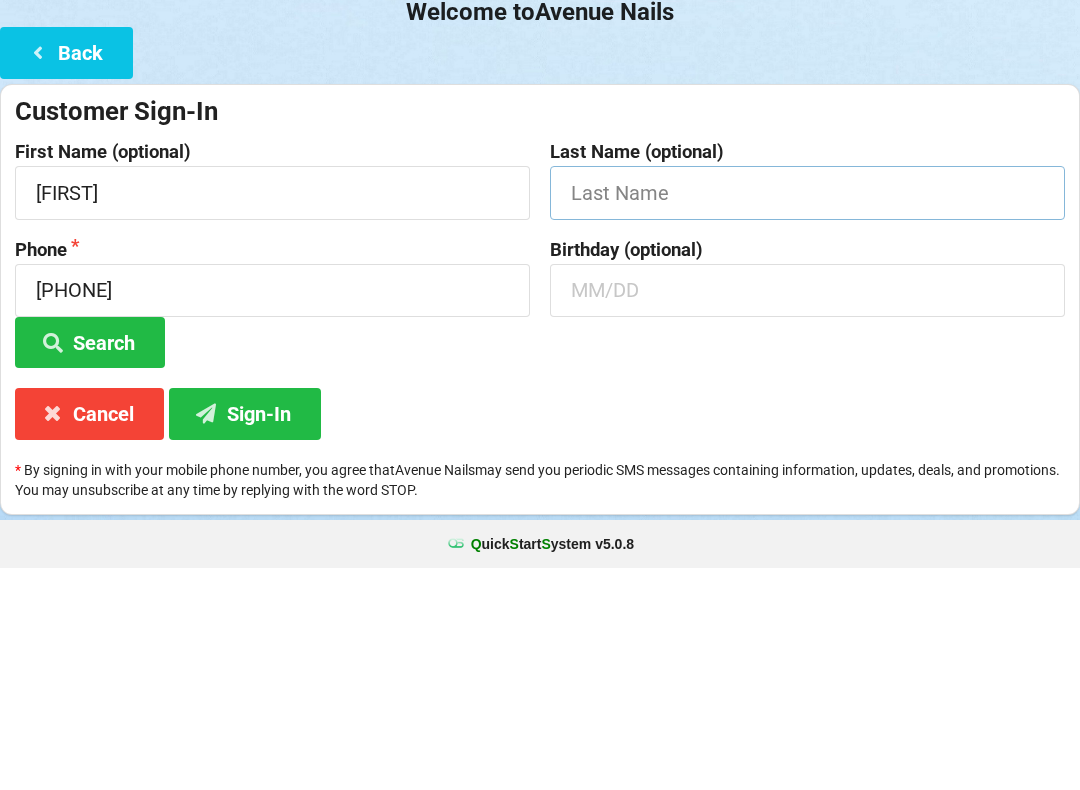 click at bounding box center [807, 414] 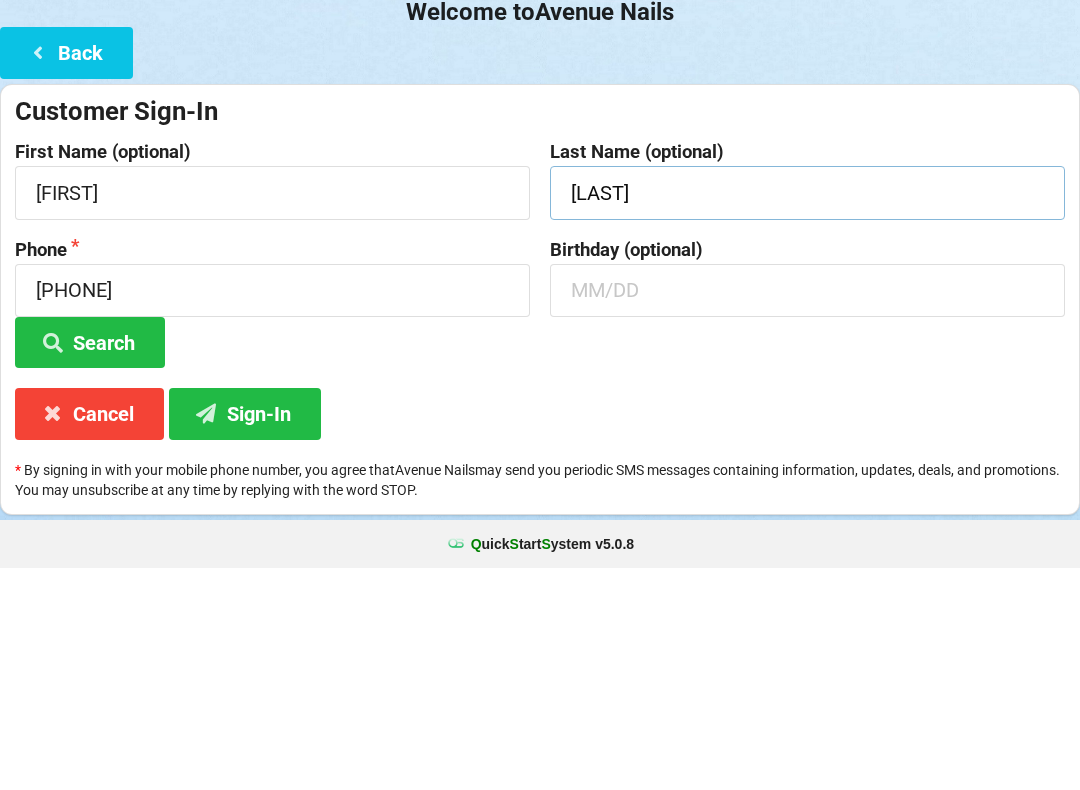 type on "[LAST]" 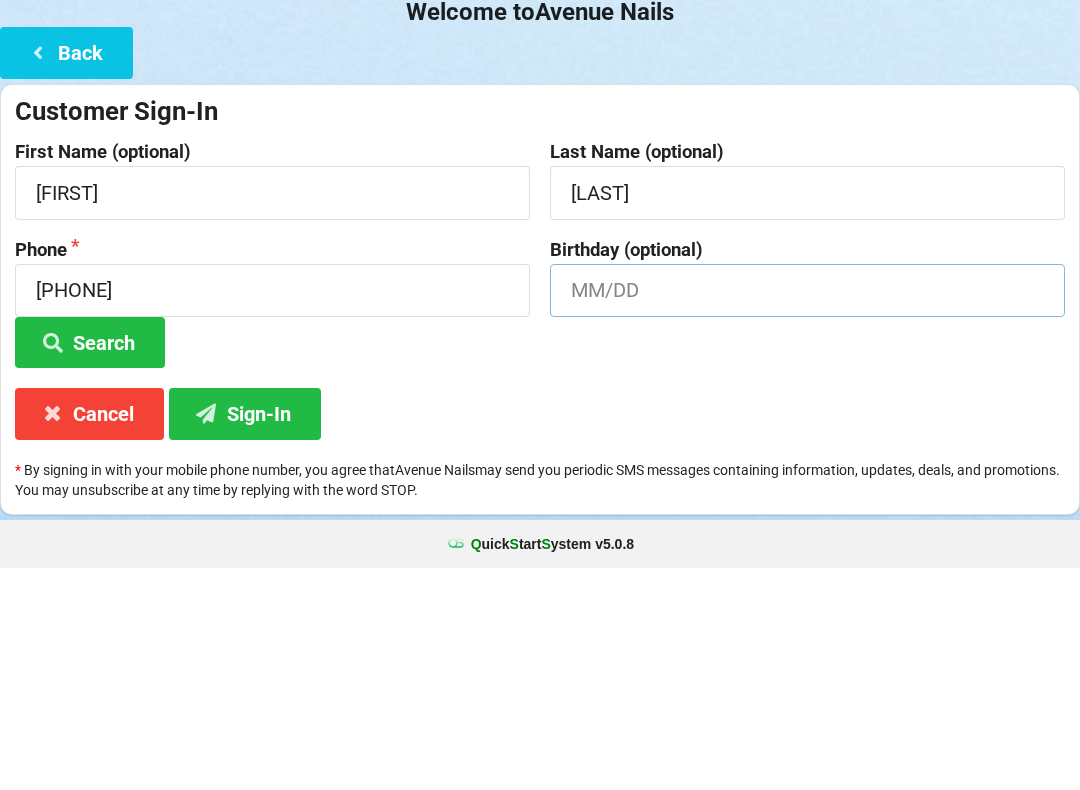 click at bounding box center (807, 512) 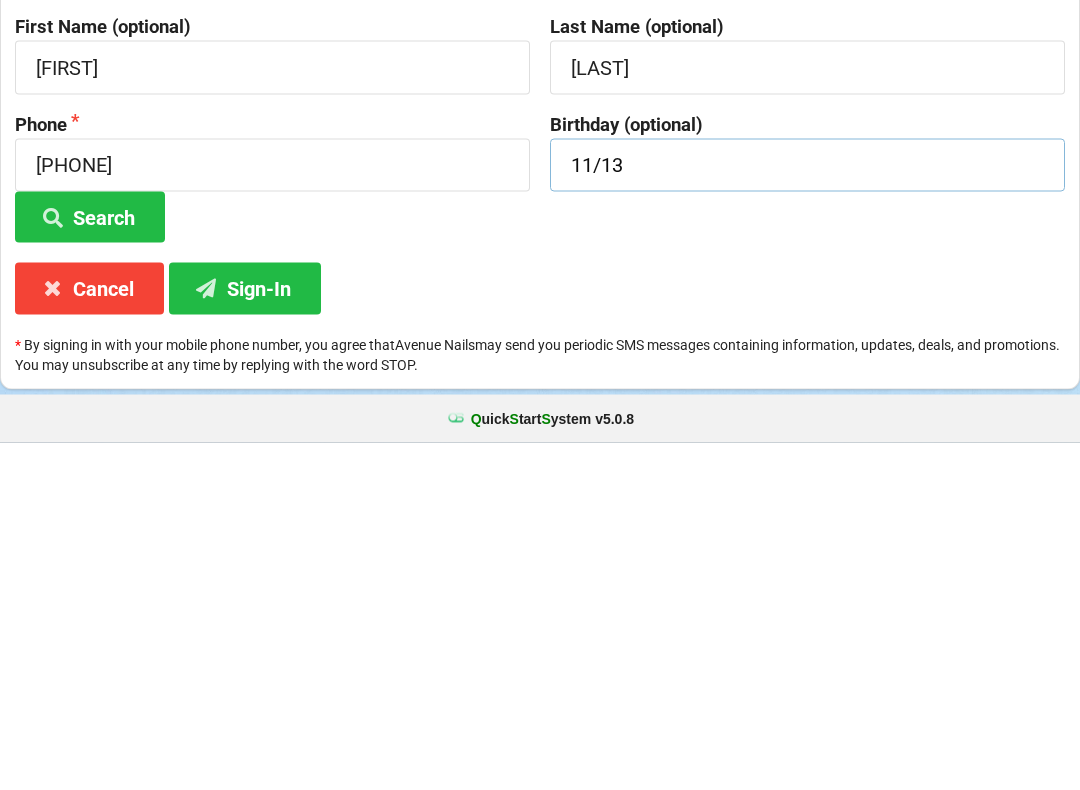 type on "11/13" 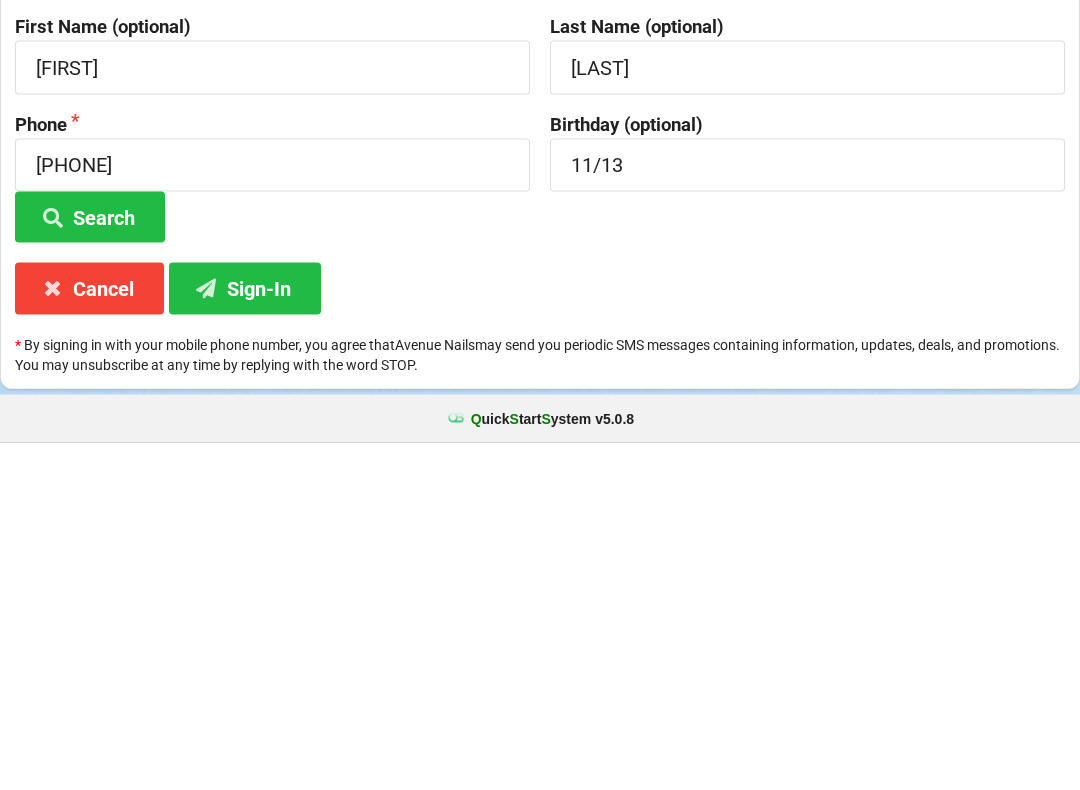 click on "Sign-In" at bounding box center (245, 635) 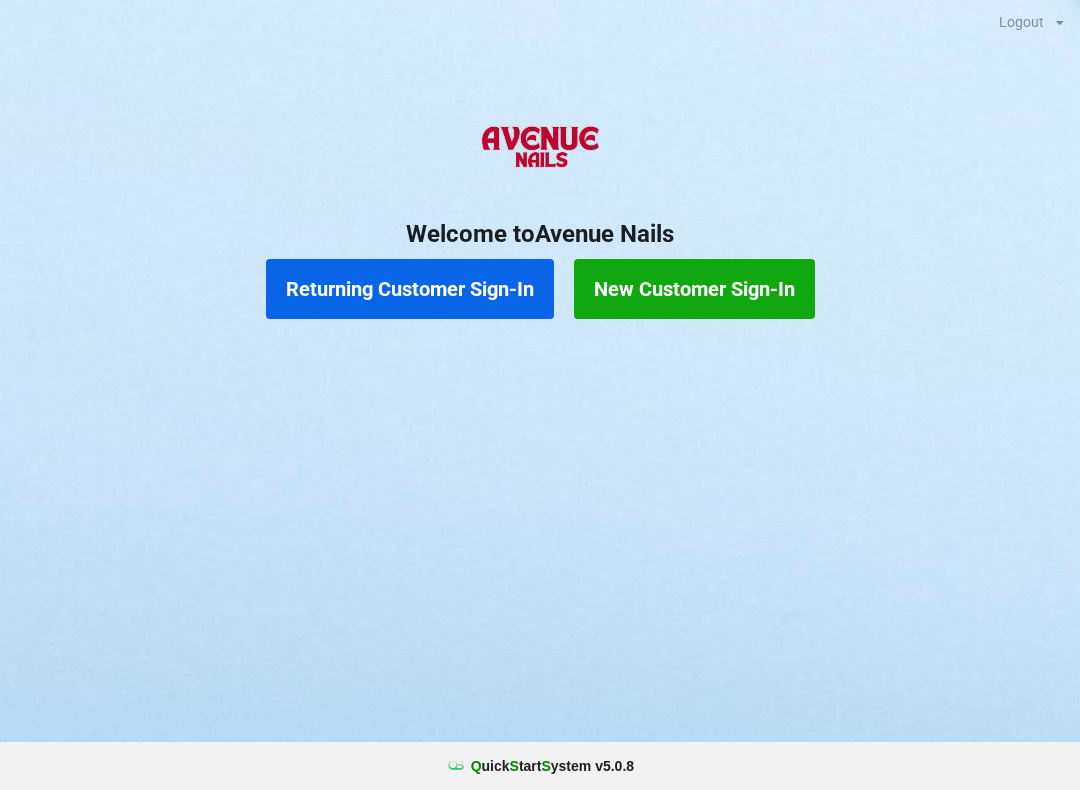 click on "Returning Customer Sign-In" at bounding box center (410, 289) 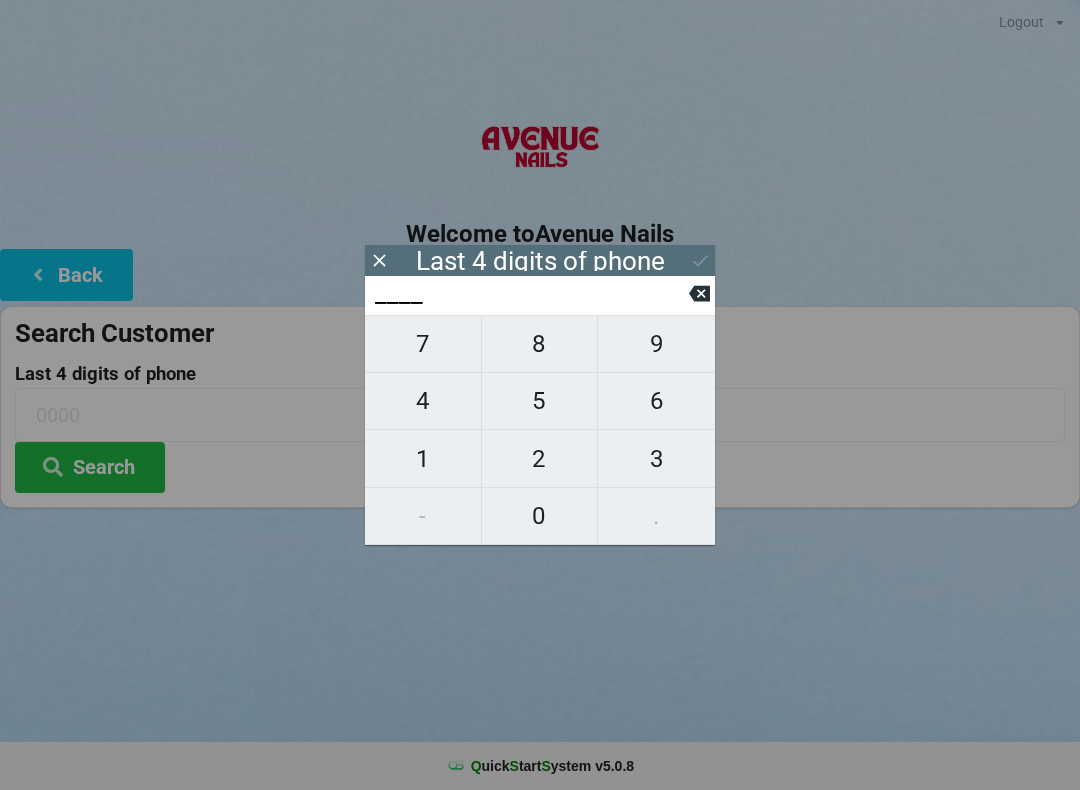 click on "6" at bounding box center (656, 401) 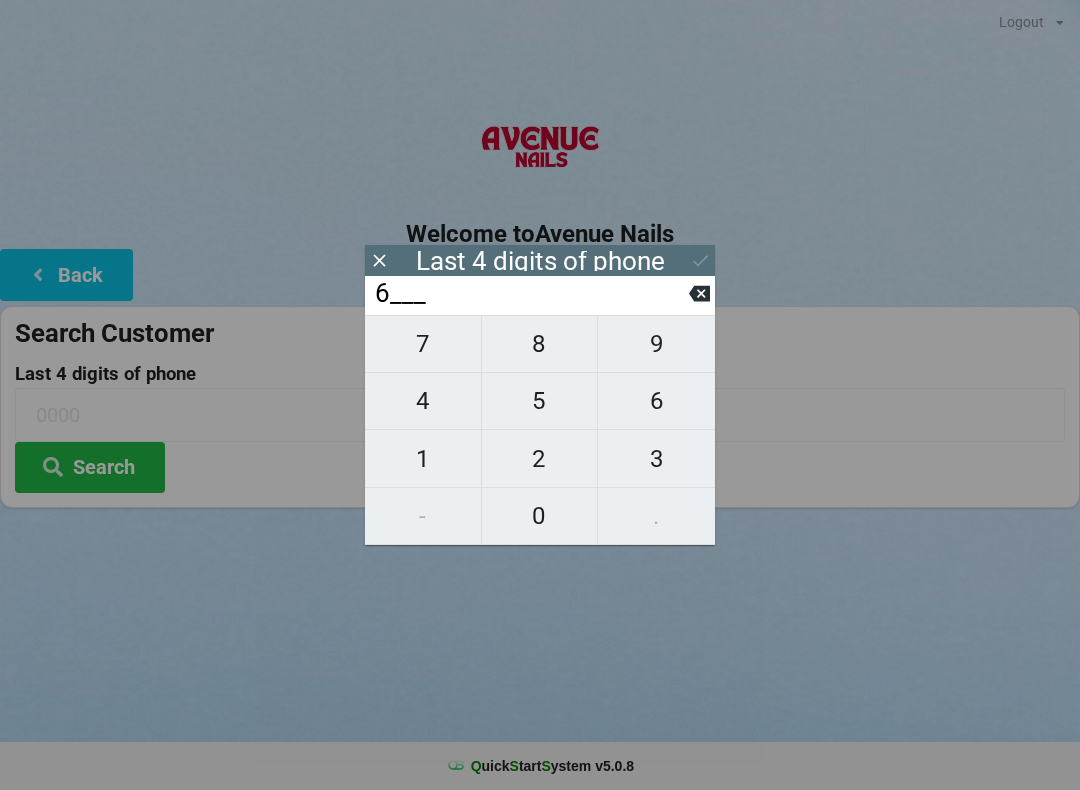 type on "6___" 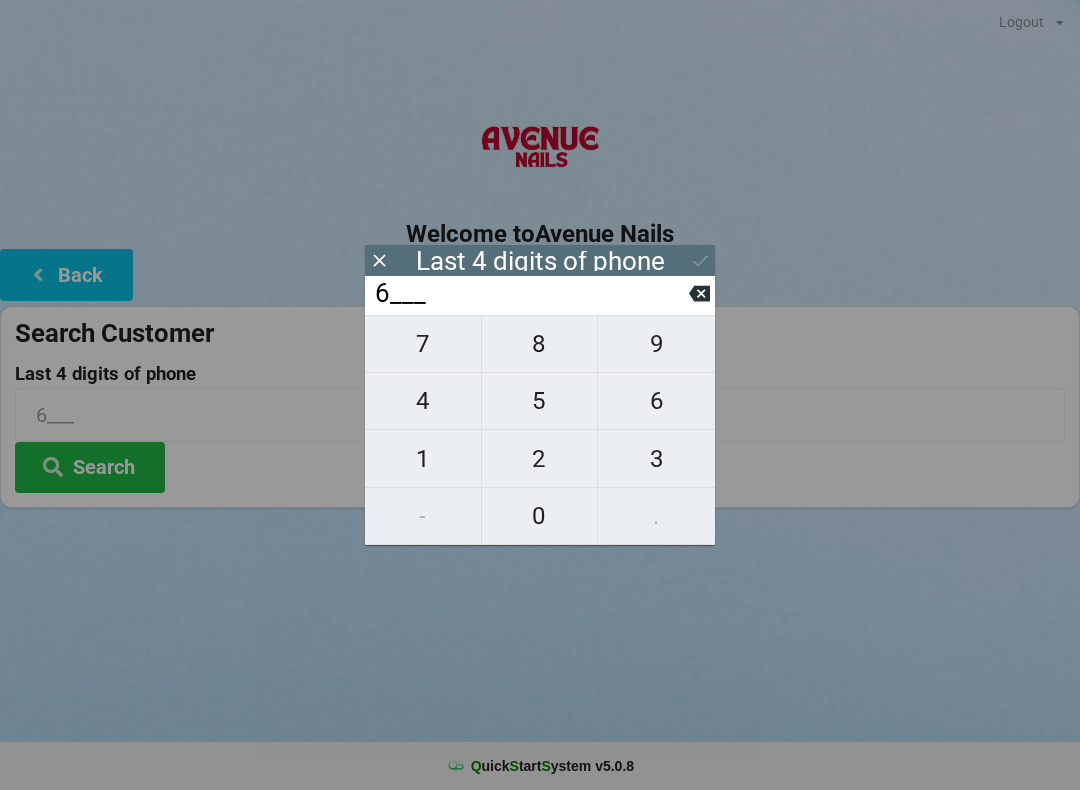 click 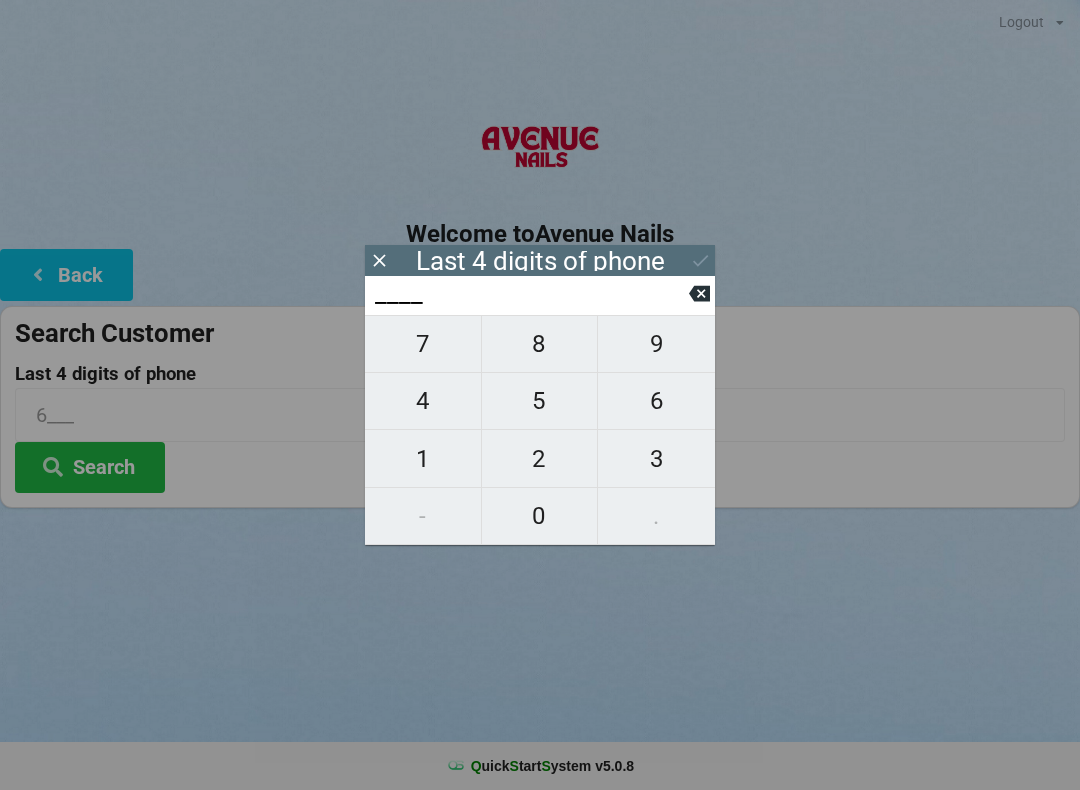 click on "5" at bounding box center [540, 401] 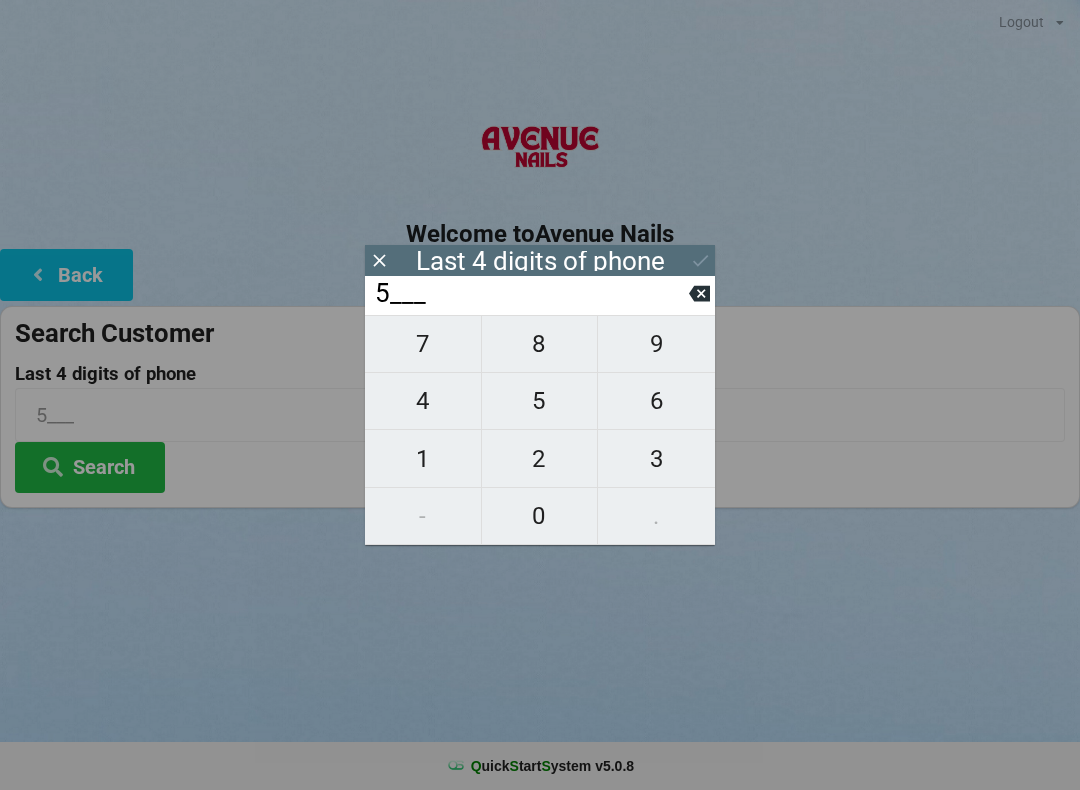 click on "6" at bounding box center [656, 401] 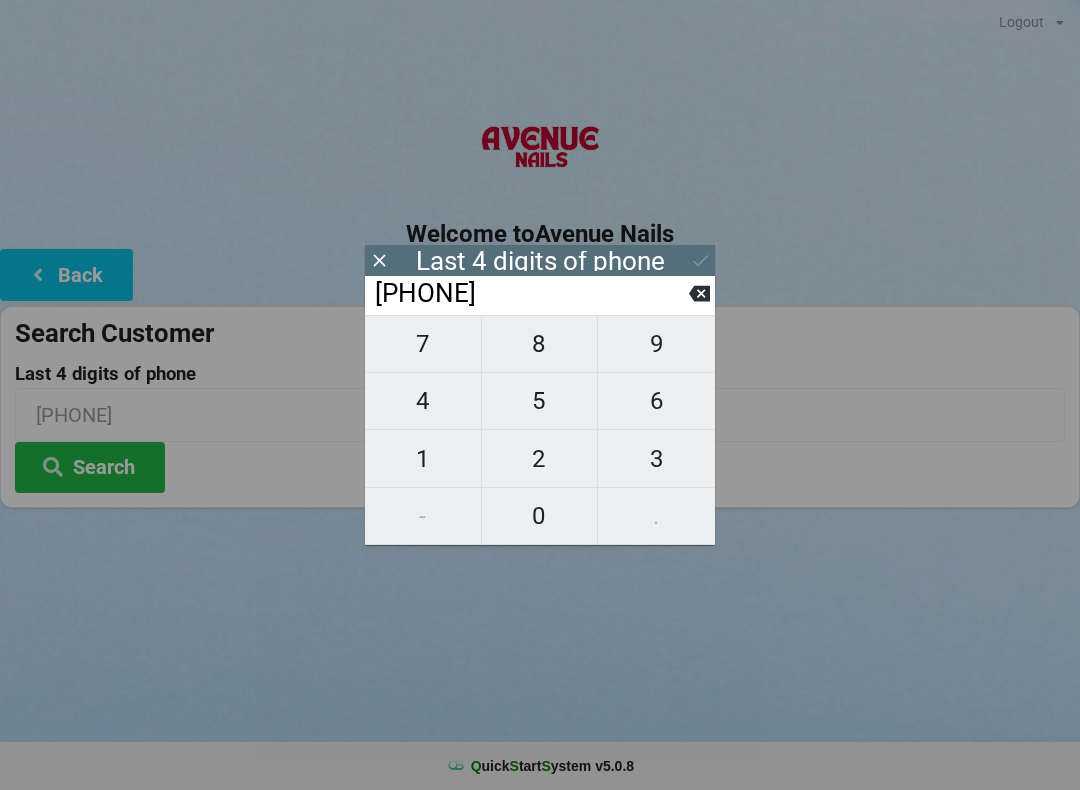 click on "5" at bounding box center [540, 401] 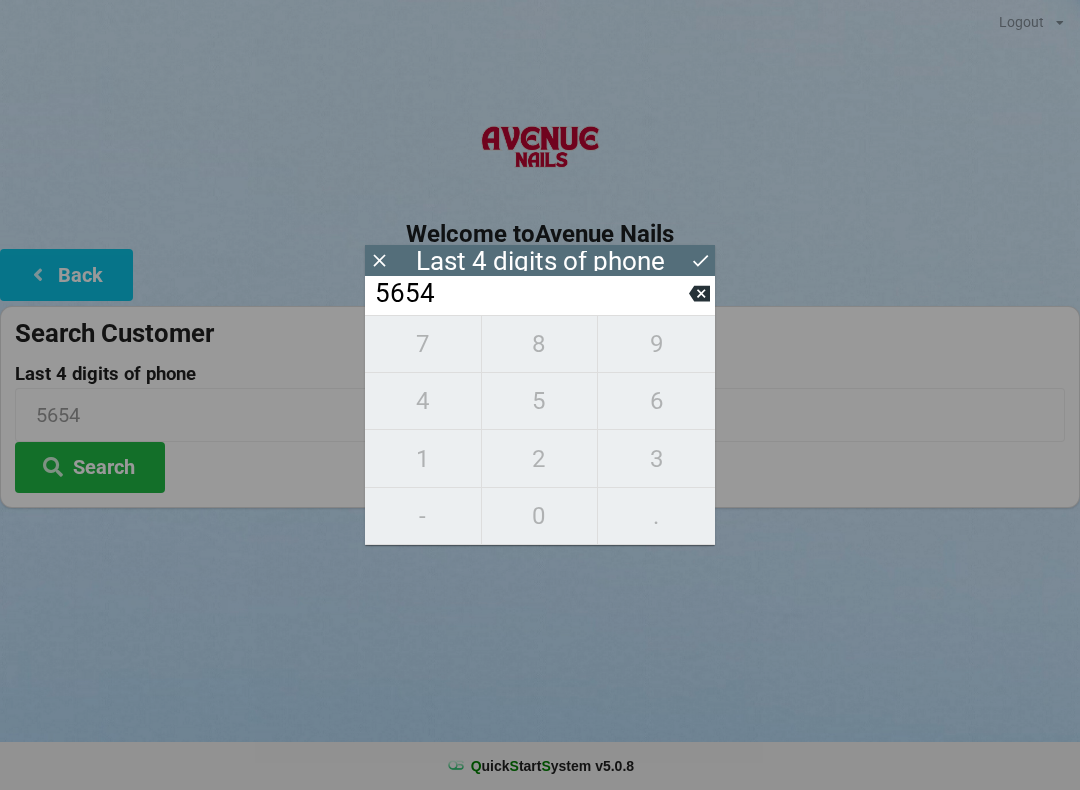 click on "5654" at bounding box center [531, 294] 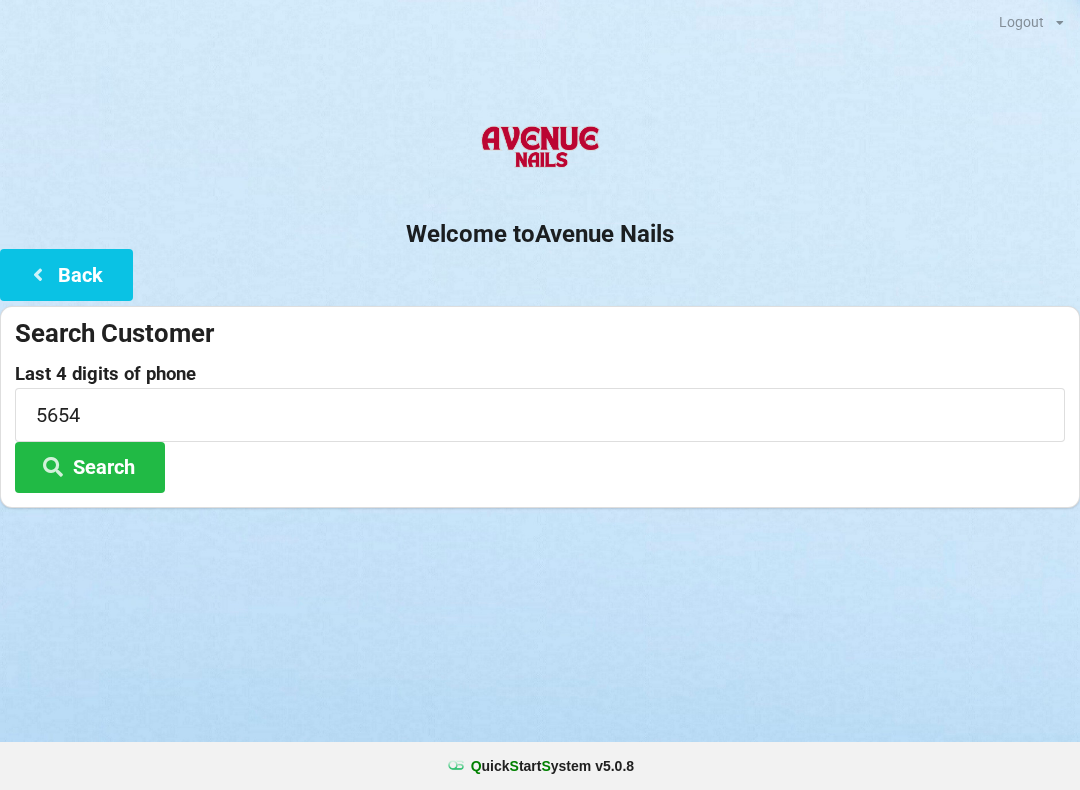 click on "Search" at bounding box center [90, 467] 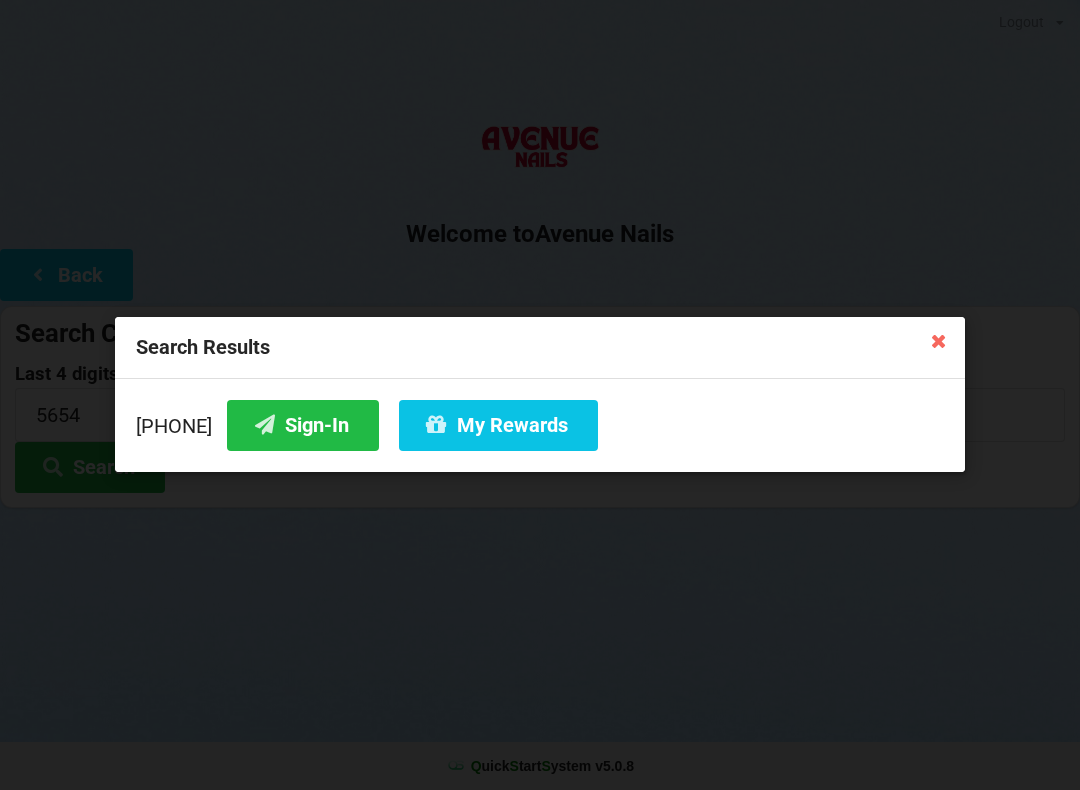click on "Sign-In" at bounding box center [303, 425] 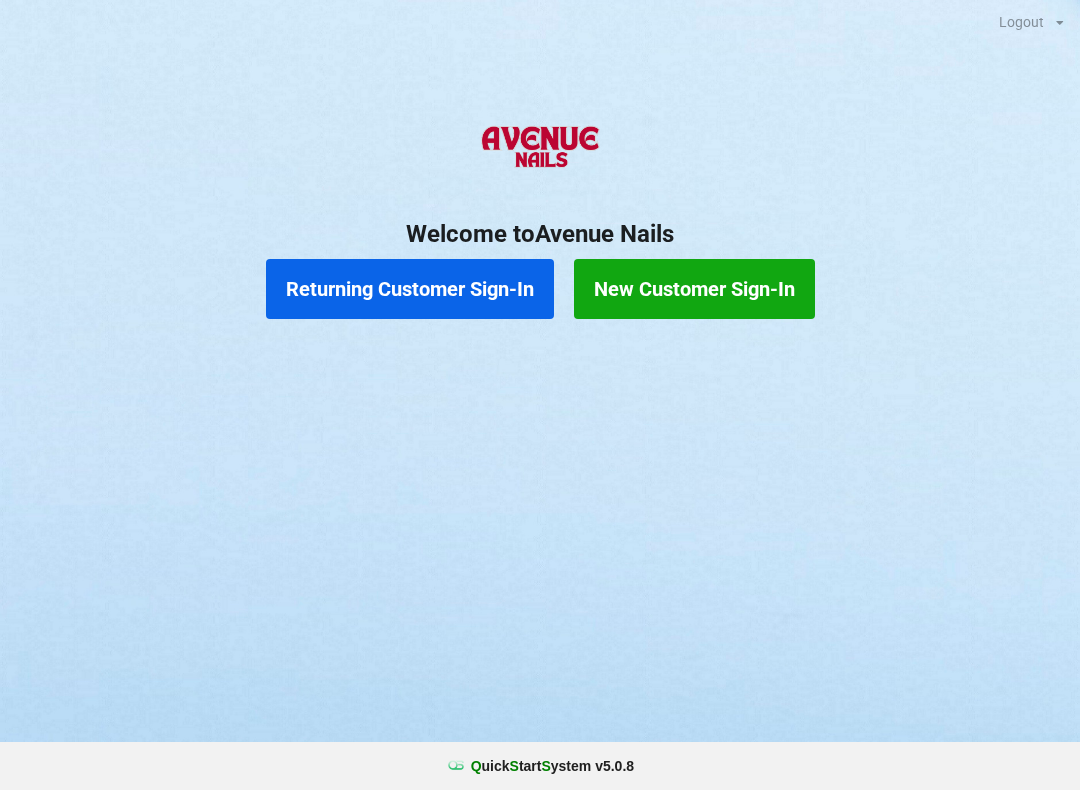 click on "New Customer Sign-In" at bounding box center [694, 289] 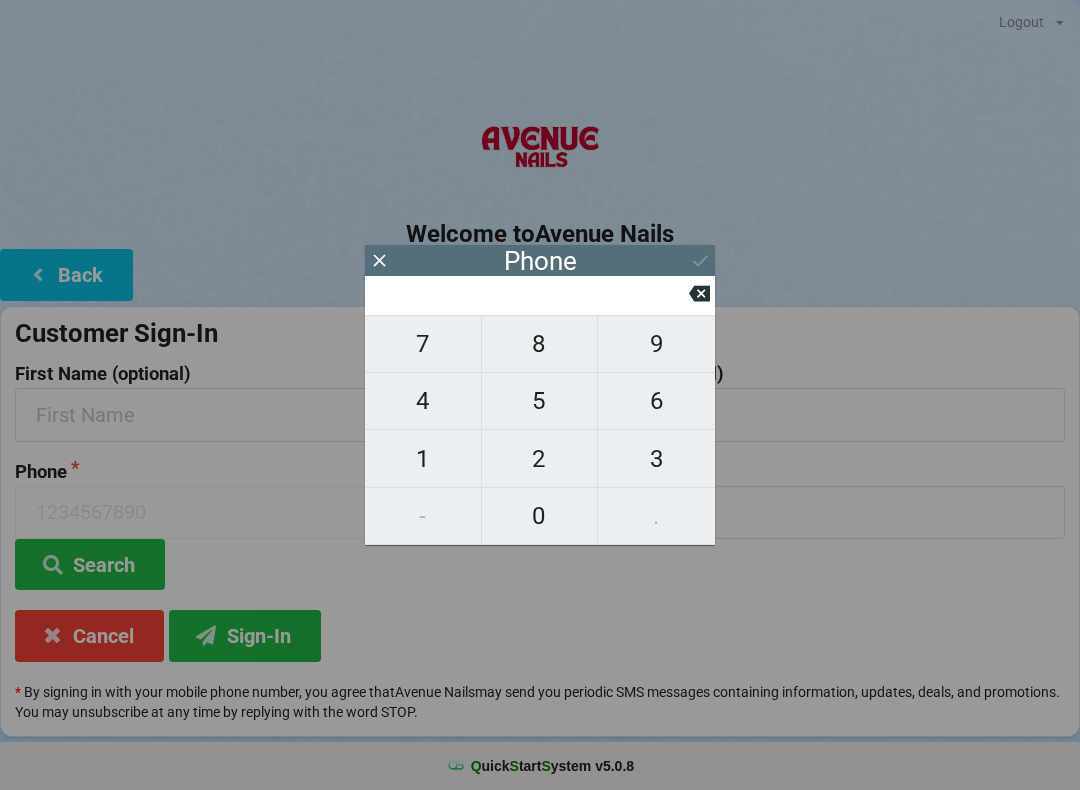 click on "6" at bounding box center [656, 401] 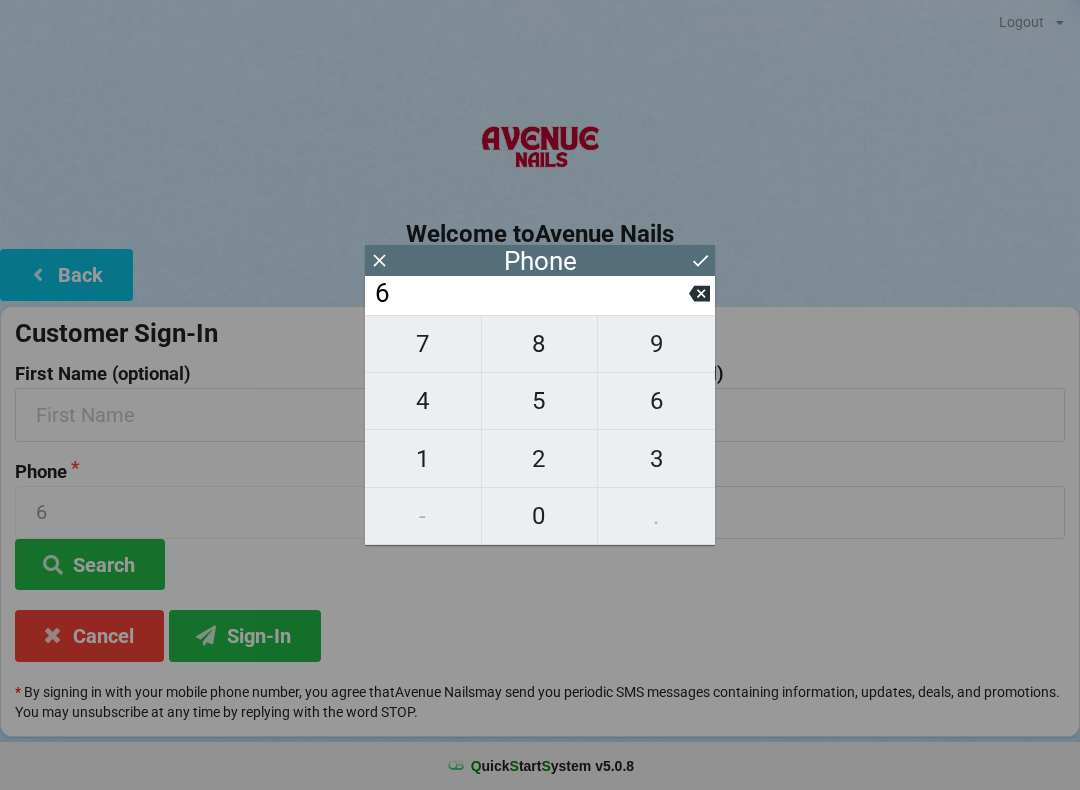 click on "1" at bounding box center [423, 459] 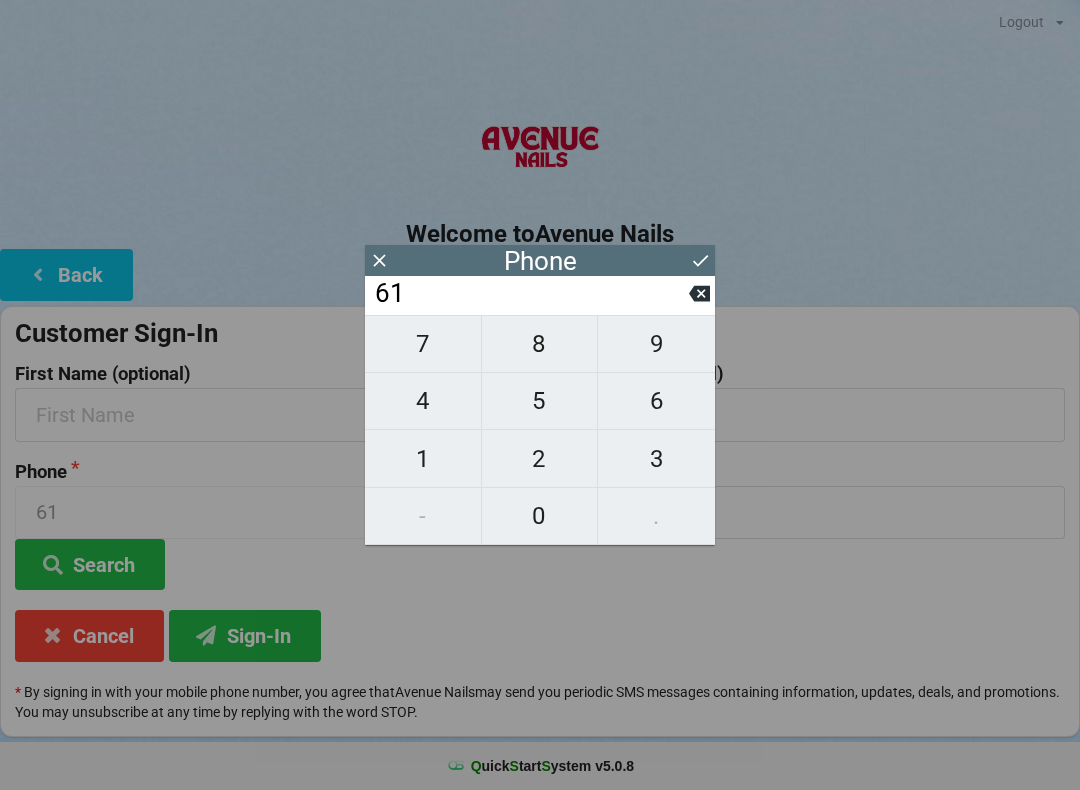 click on "2" at bounding box center (540, 459) 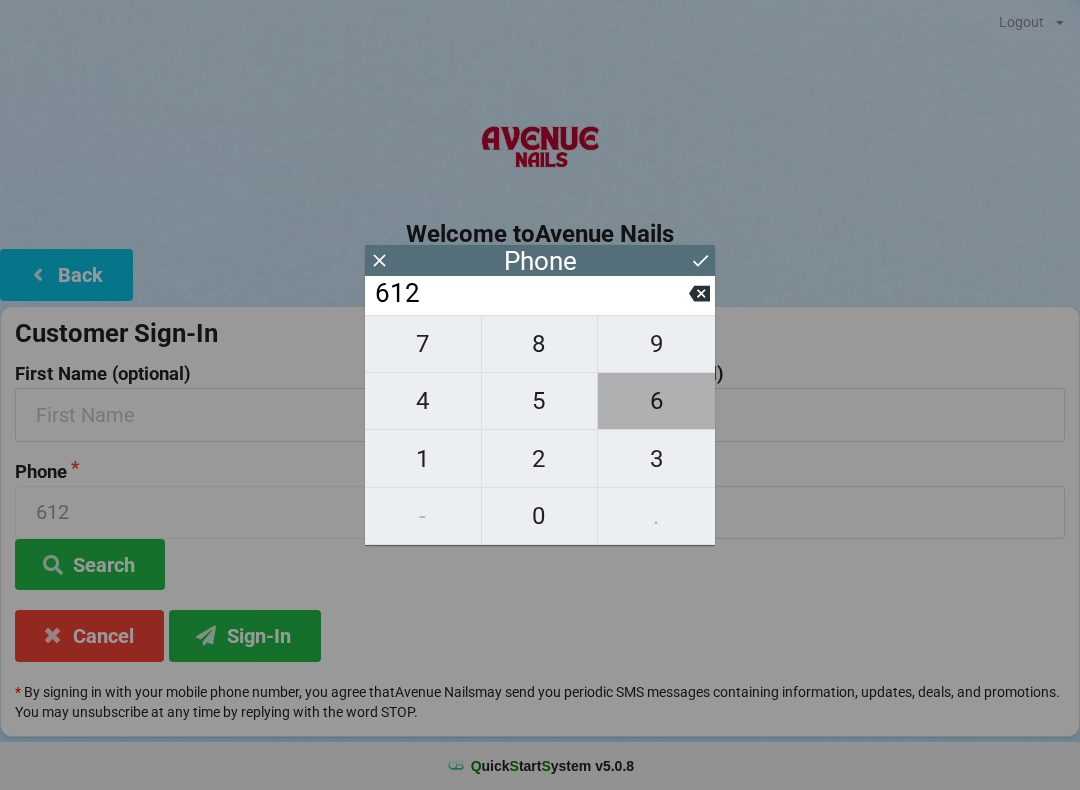 click on "6" at bounding box center (656, 401) 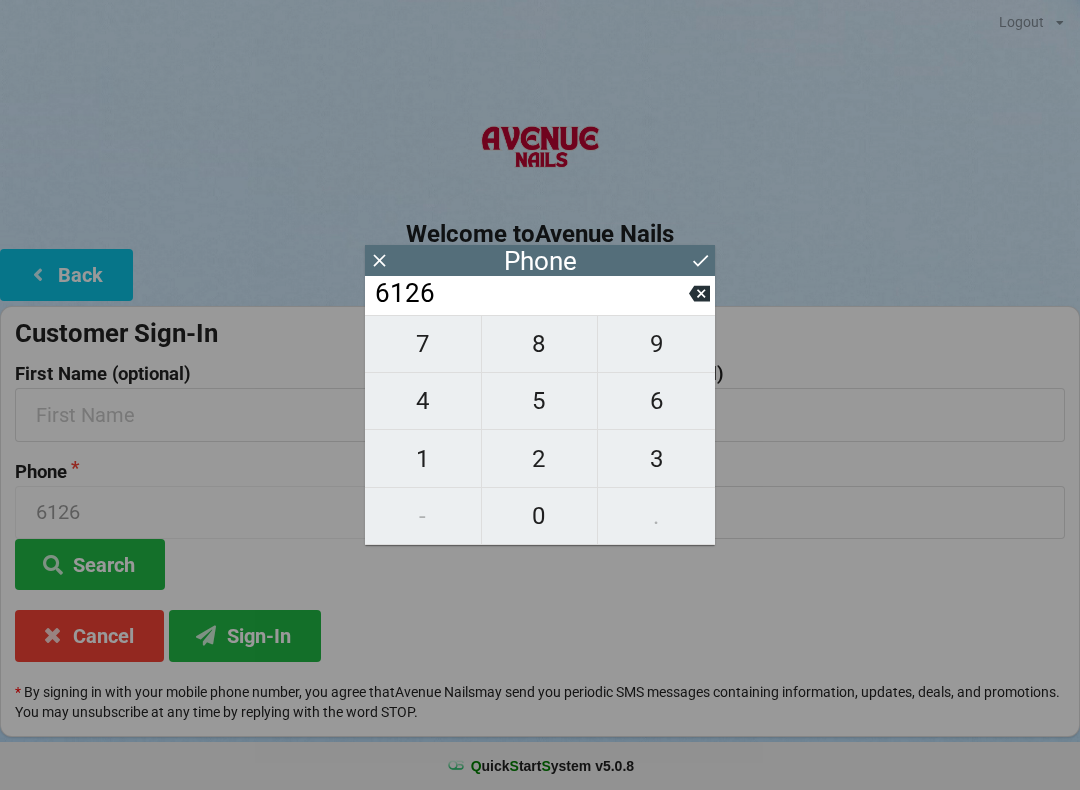 click 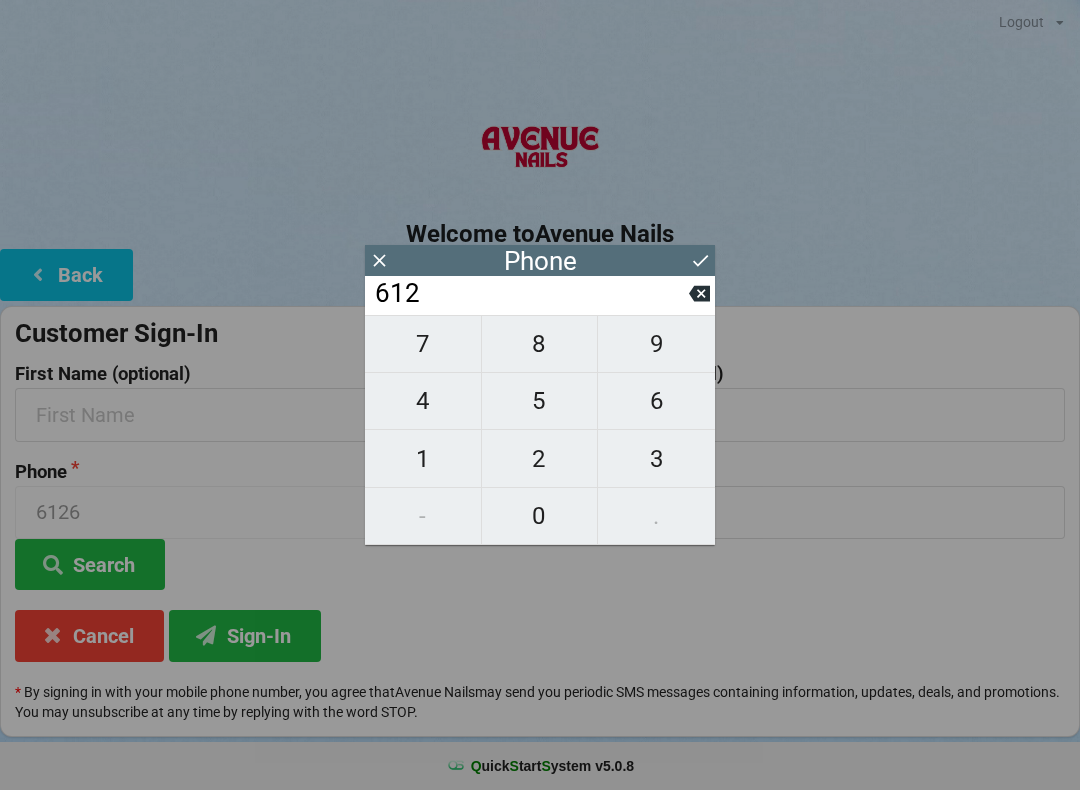click 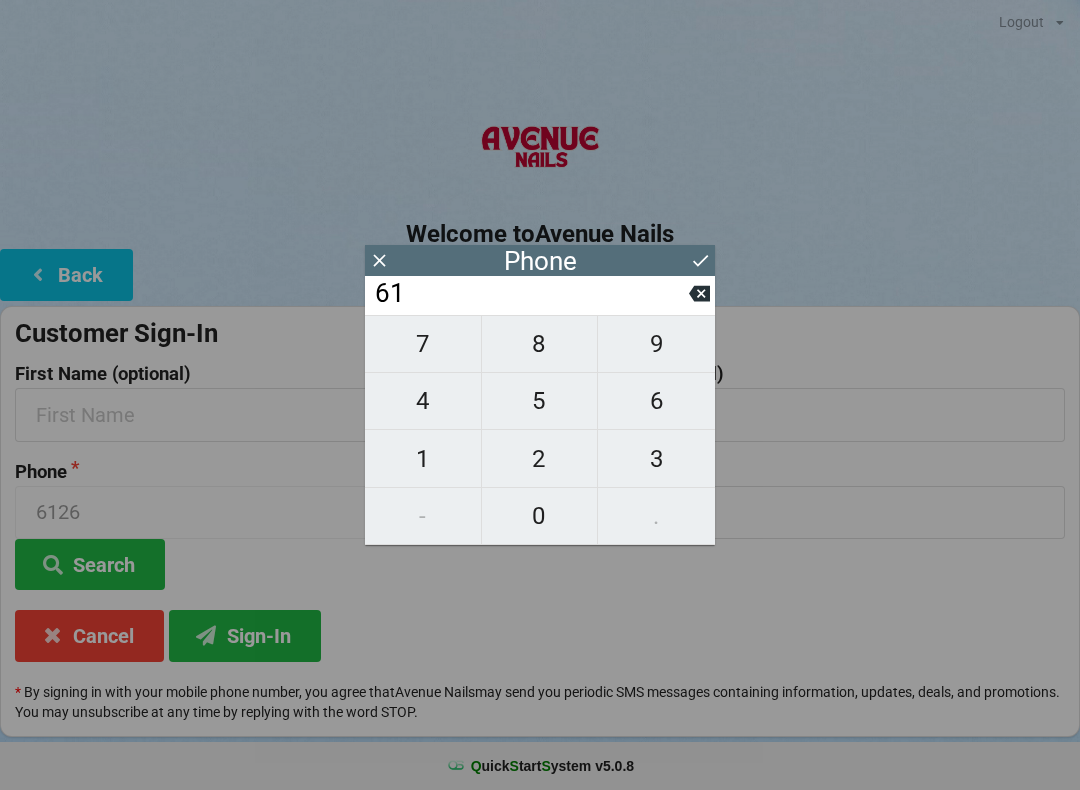 click 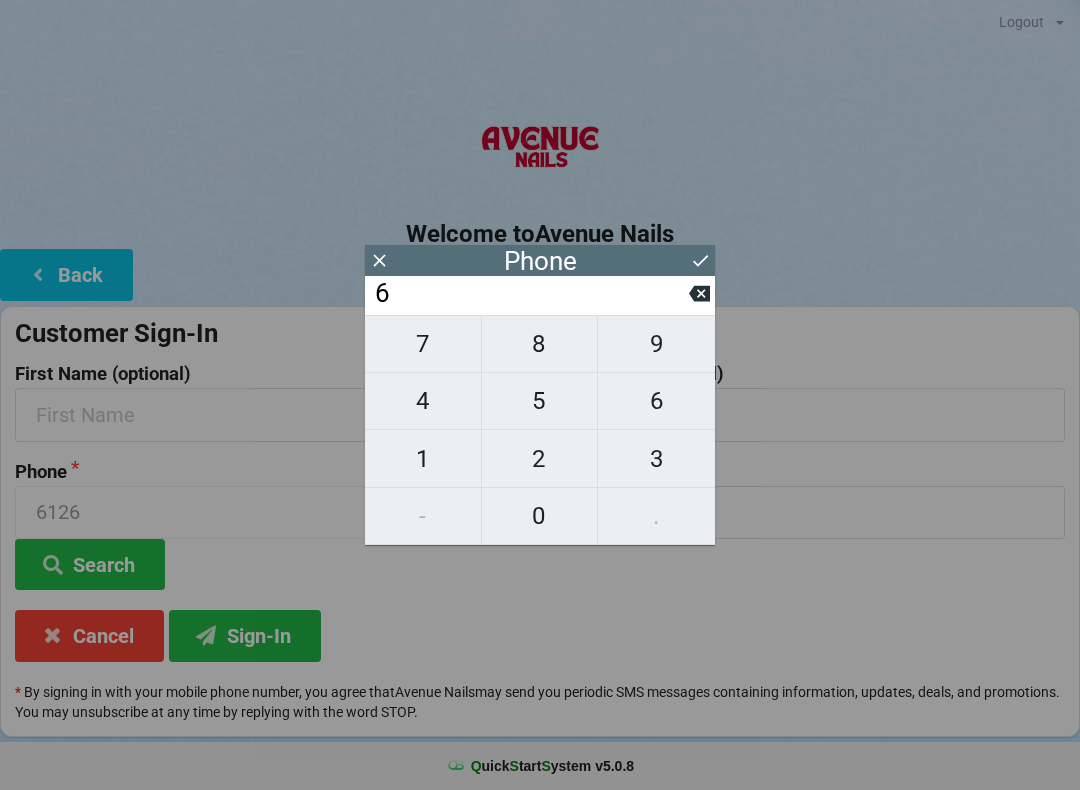 click on "7" at bounding box center (423, 344) 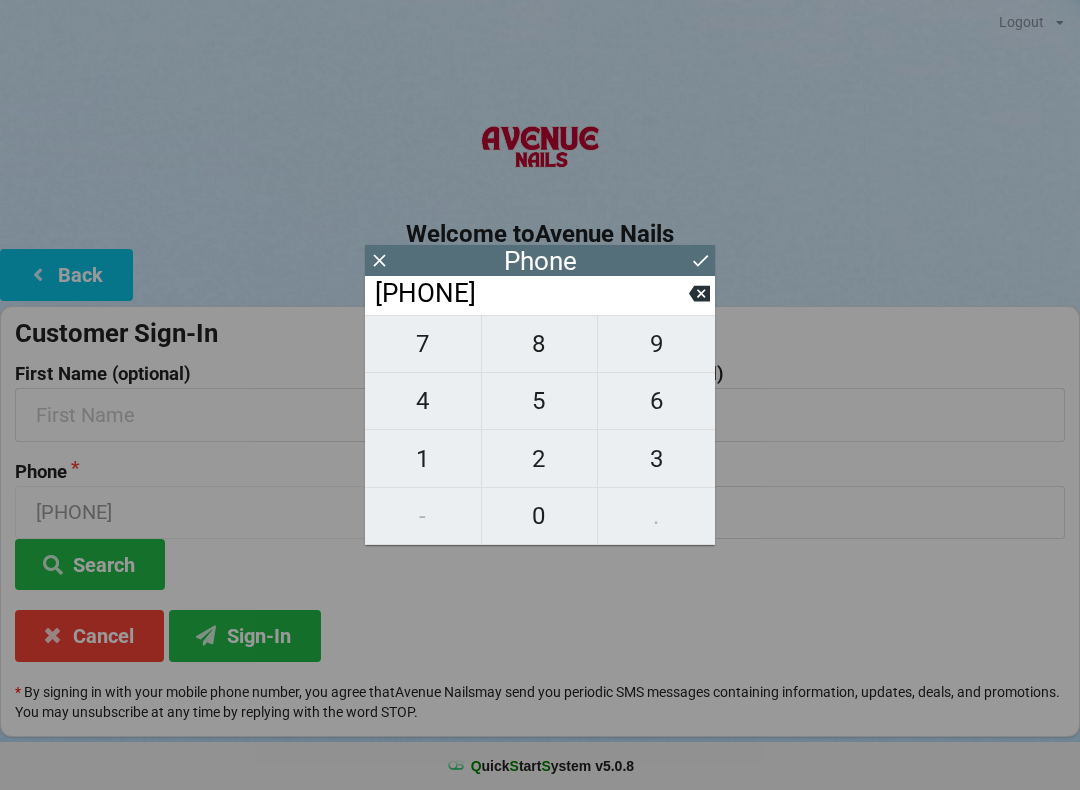 click on "8" at bounding box center (540, 344) 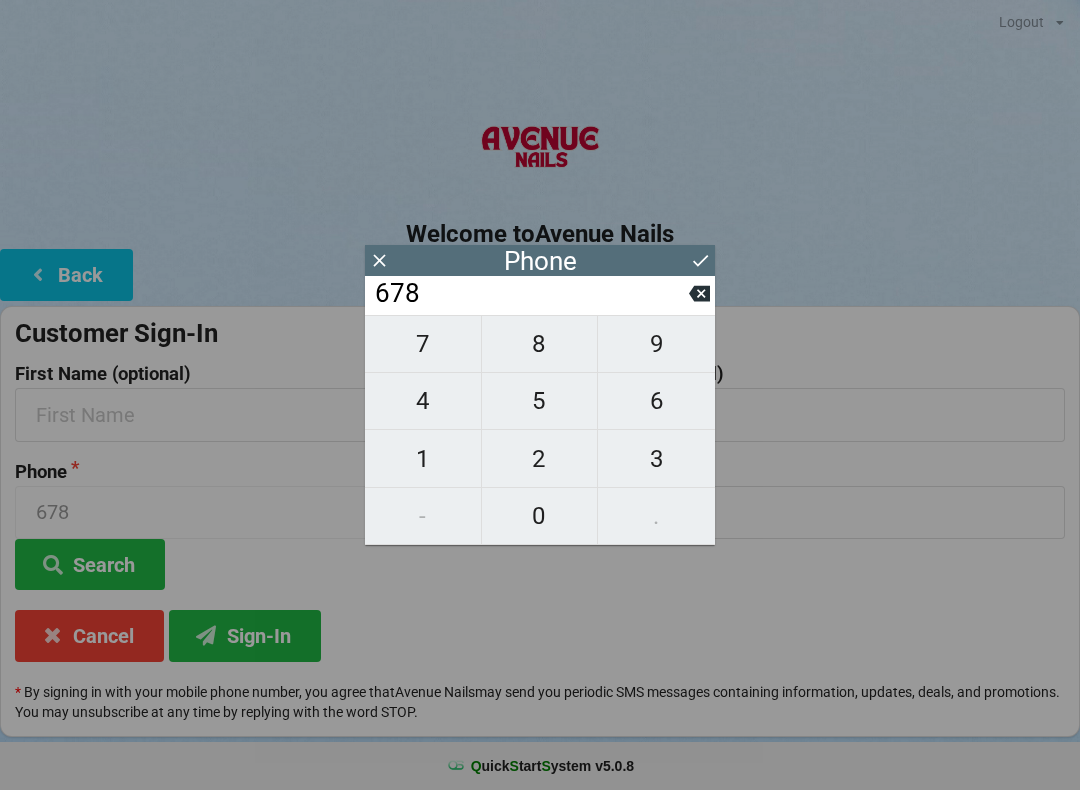click on "6" at bounding box center (656, 401) 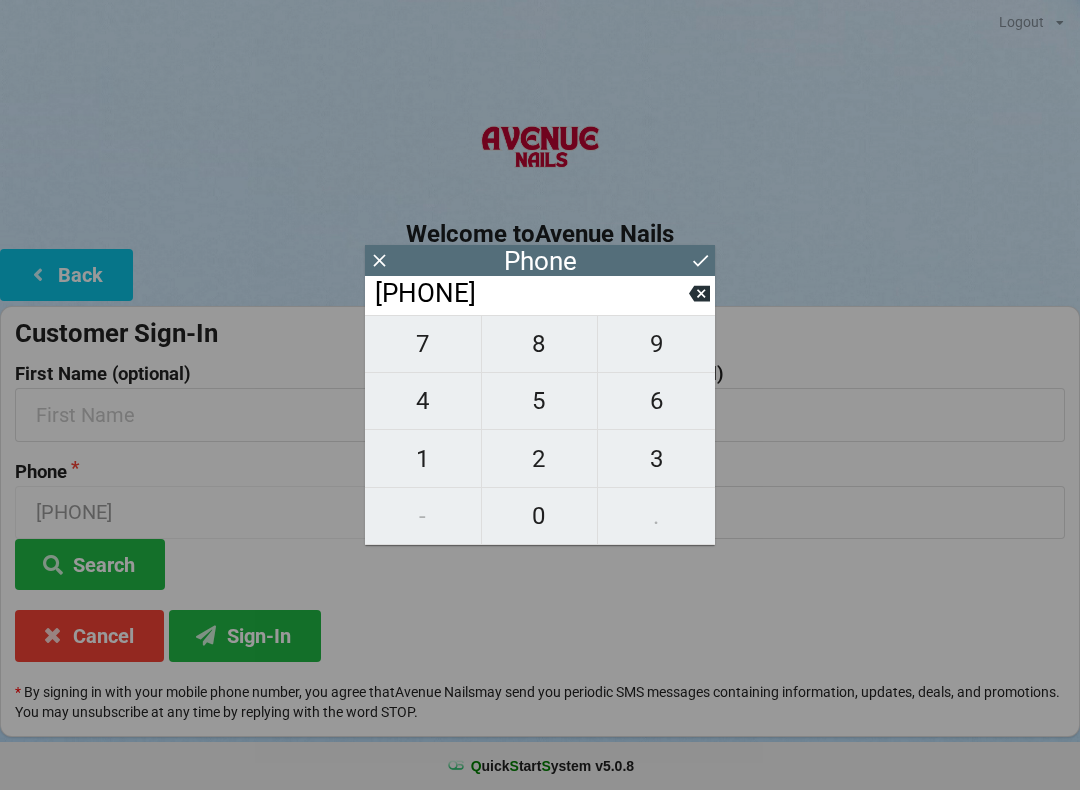 click on "1" at bounding box center [423, 459] 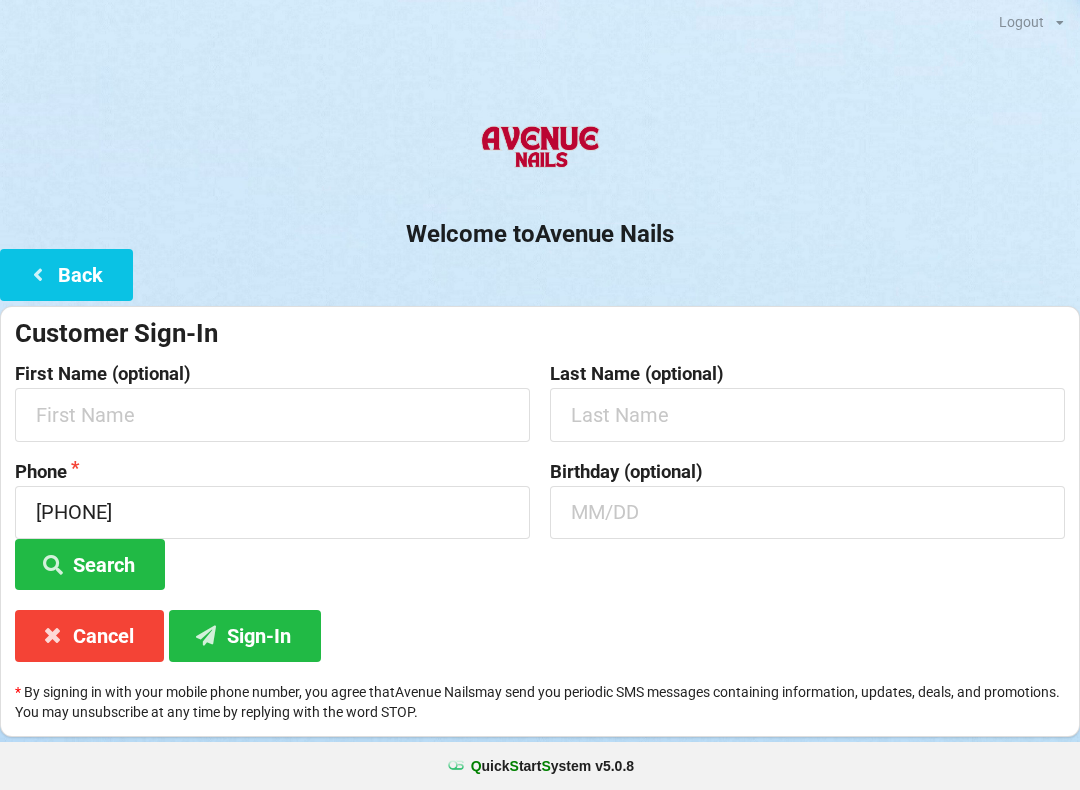 click on "Customer Sign-In First Name (optional) Last Name (optional) Phone [PHONE] Search Birthday (optional) Cancel Sign-In *   By signing in with your mobile phone number, you agree that  Avenue Nails  may send you periodic SMS messages containing information, updates, deals, and promotions. You may unsubscribe at any time by replying with the word STOP." at bounding box center [540, 521] 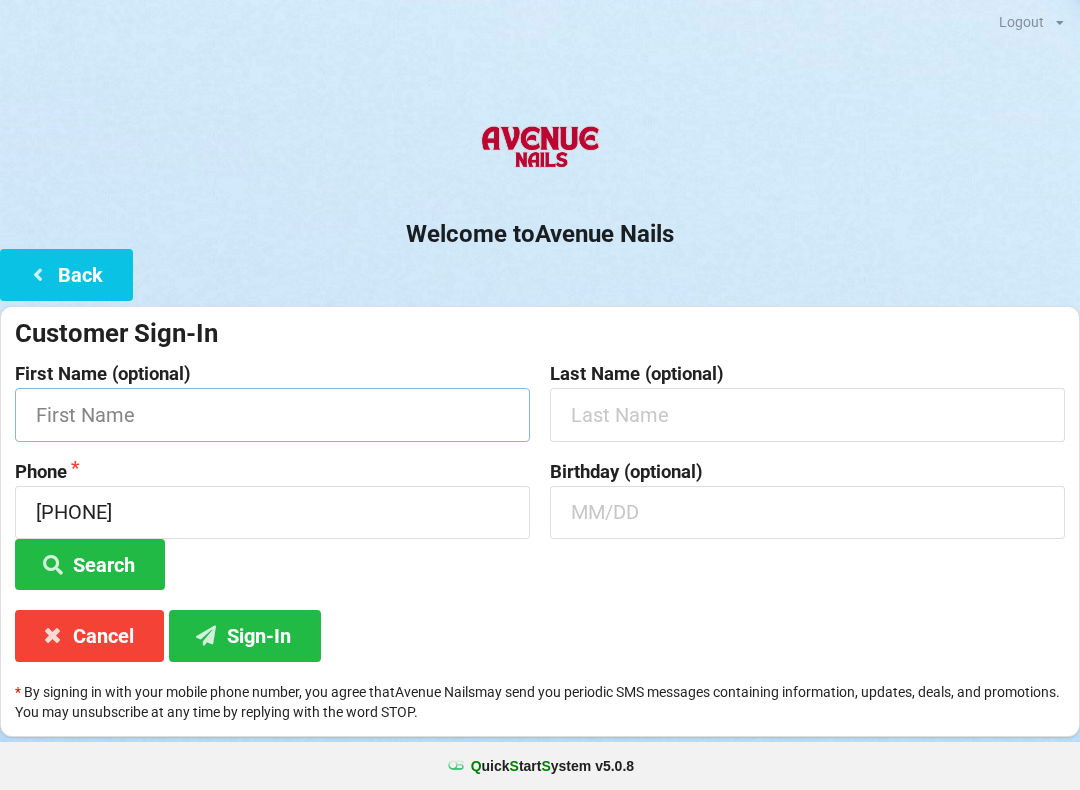 click at bounding box center [272, 414] 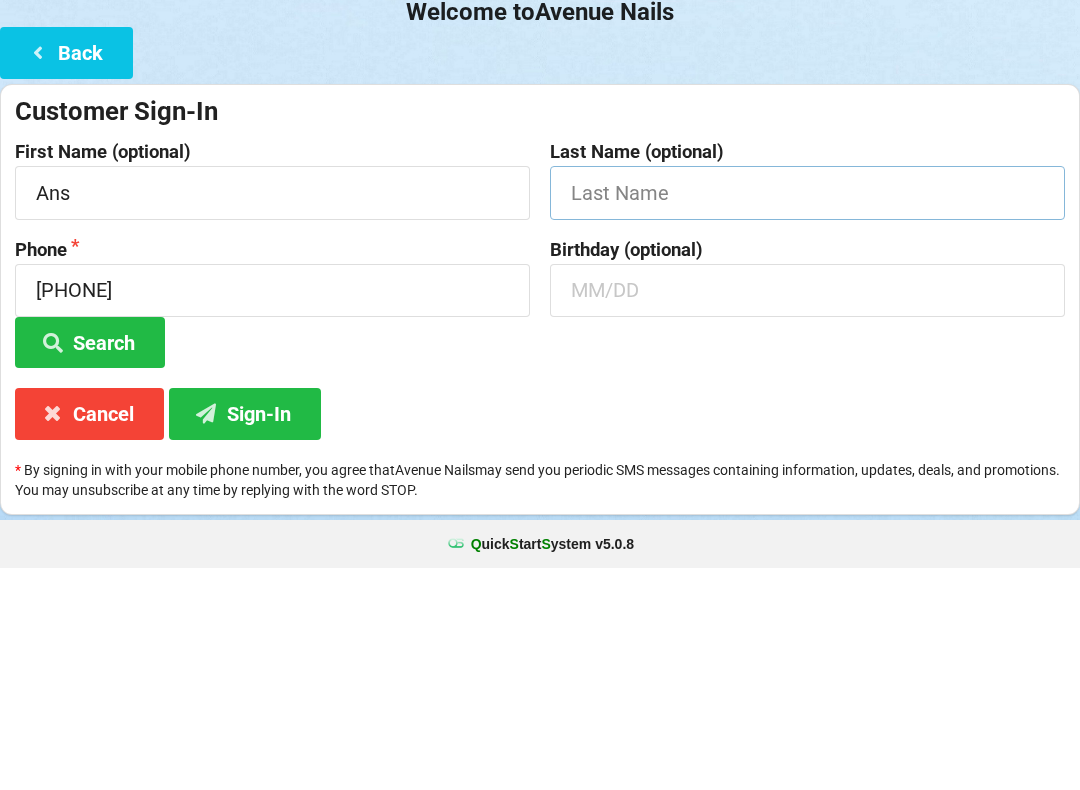 click at bounding box center [807, 414] 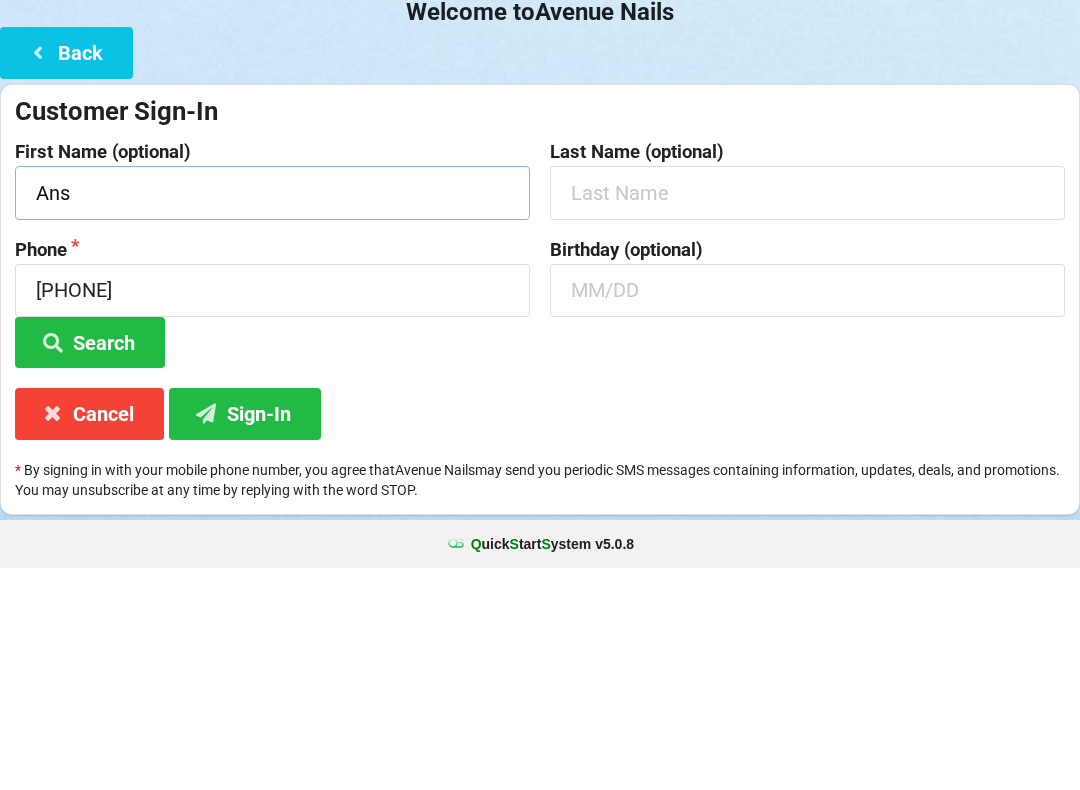click on "Ans" at bounding box center (272, 414) 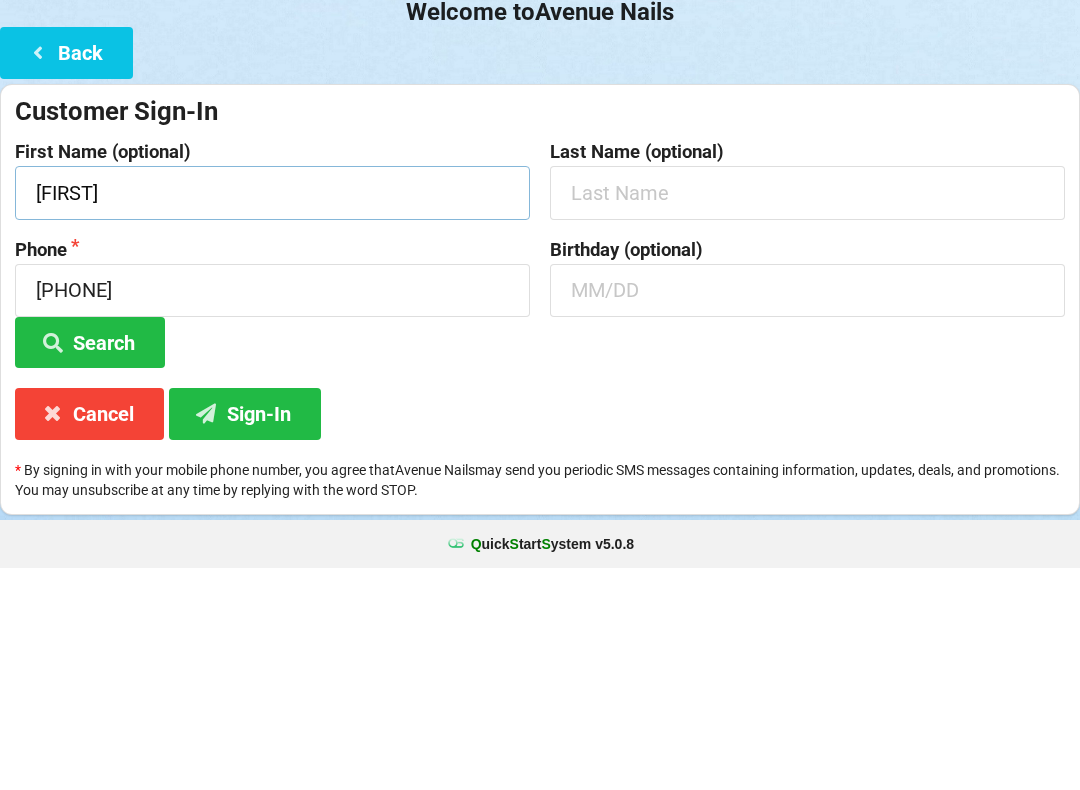 type on "[FIRST]" 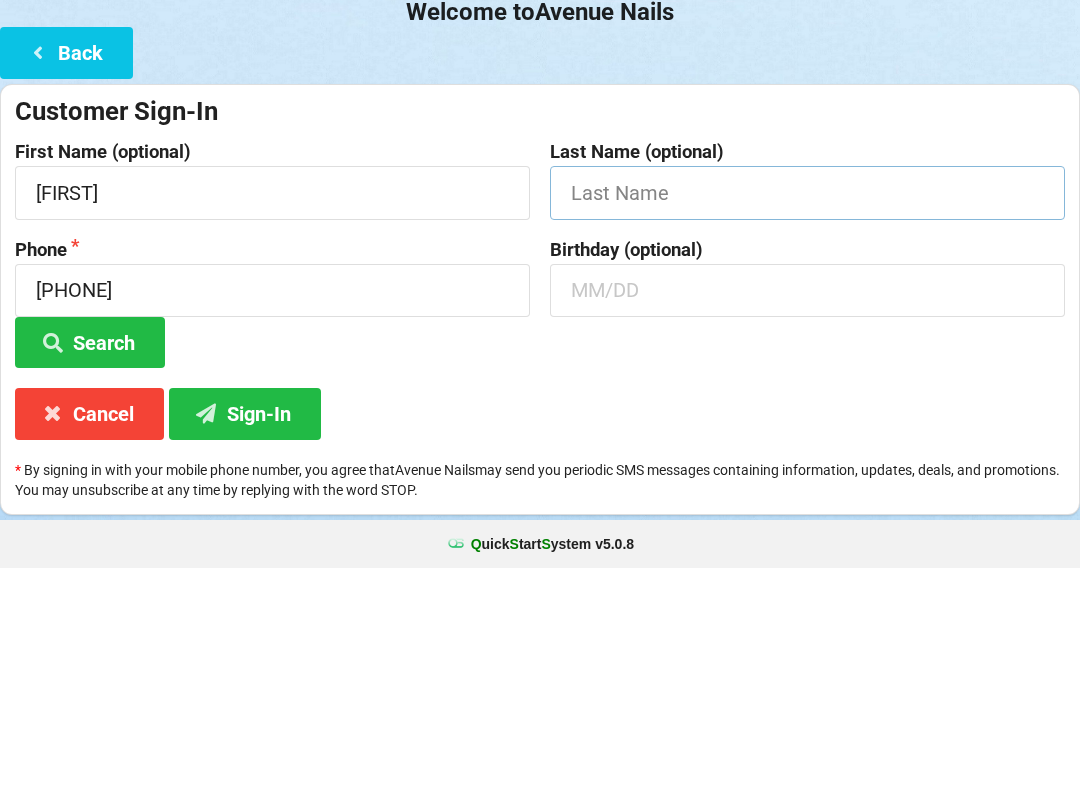 click at bounding box center [807, 414] 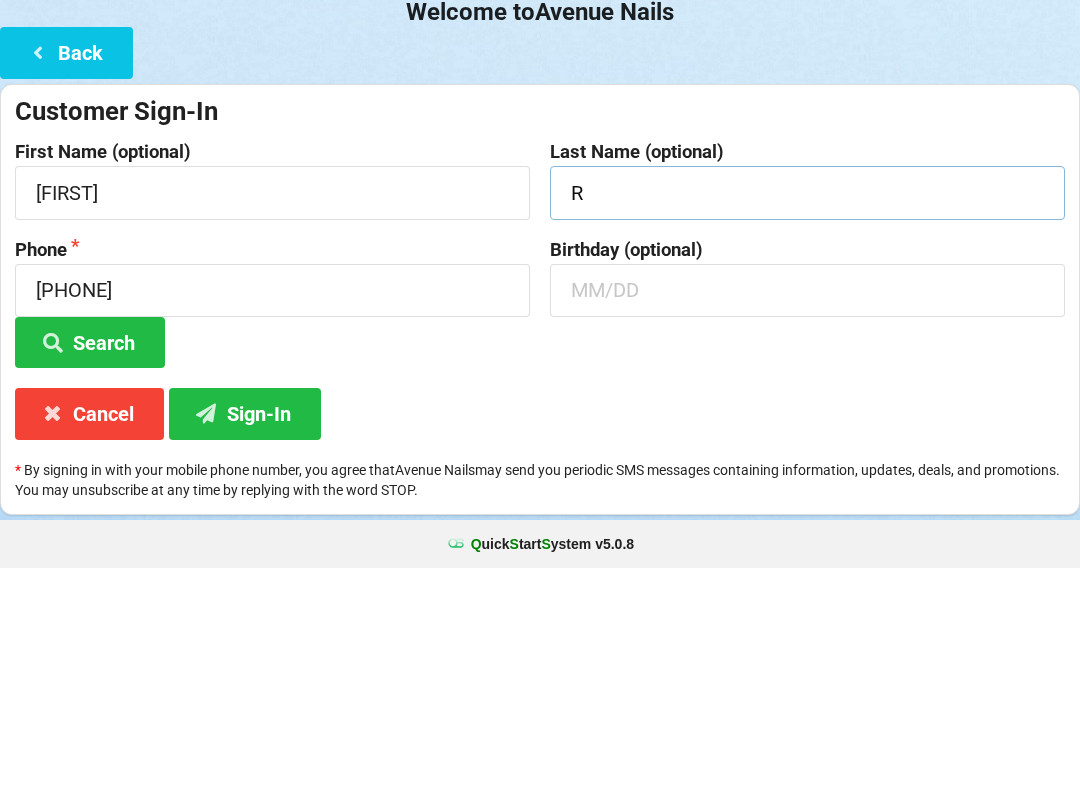type on "R" 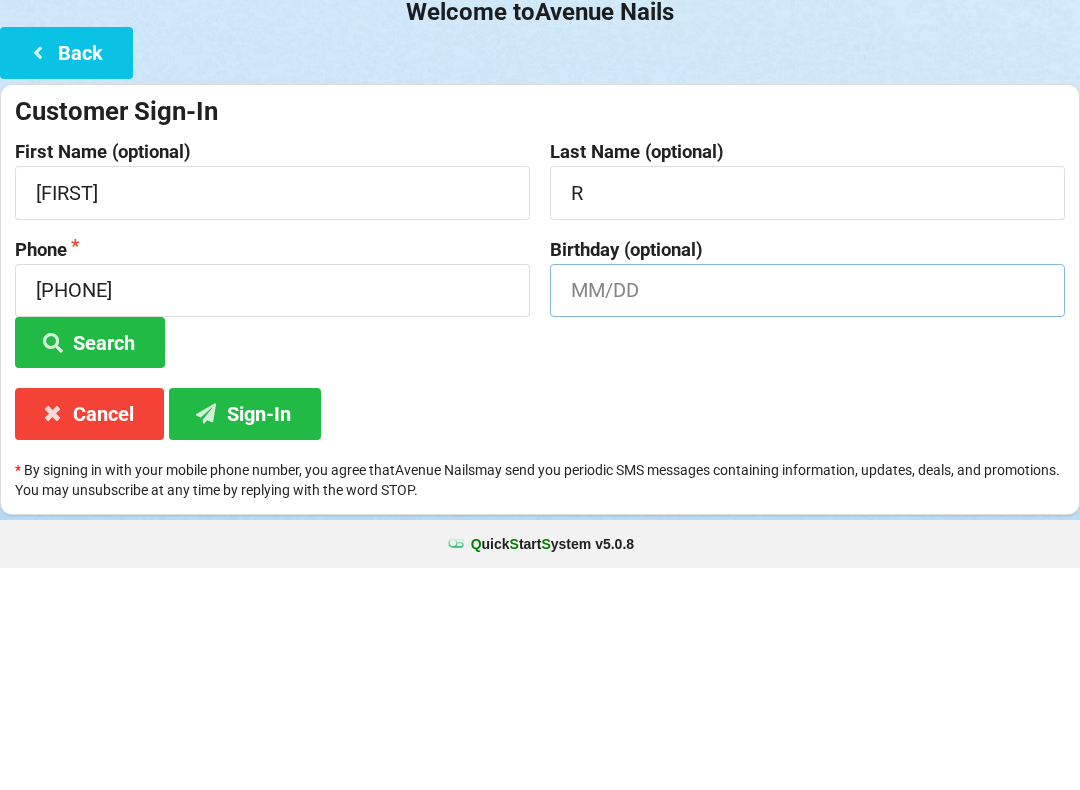 click at bounding box center (807, 512) 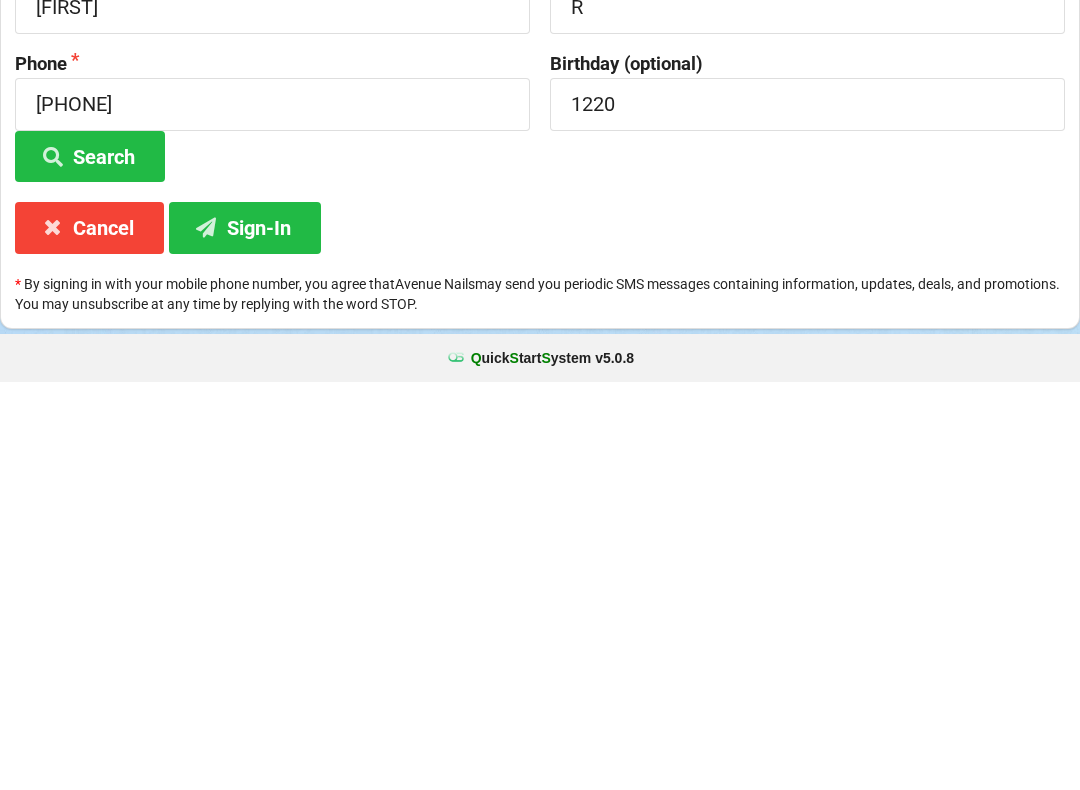 click on "Sign-In" at bounding box center (245, 635) 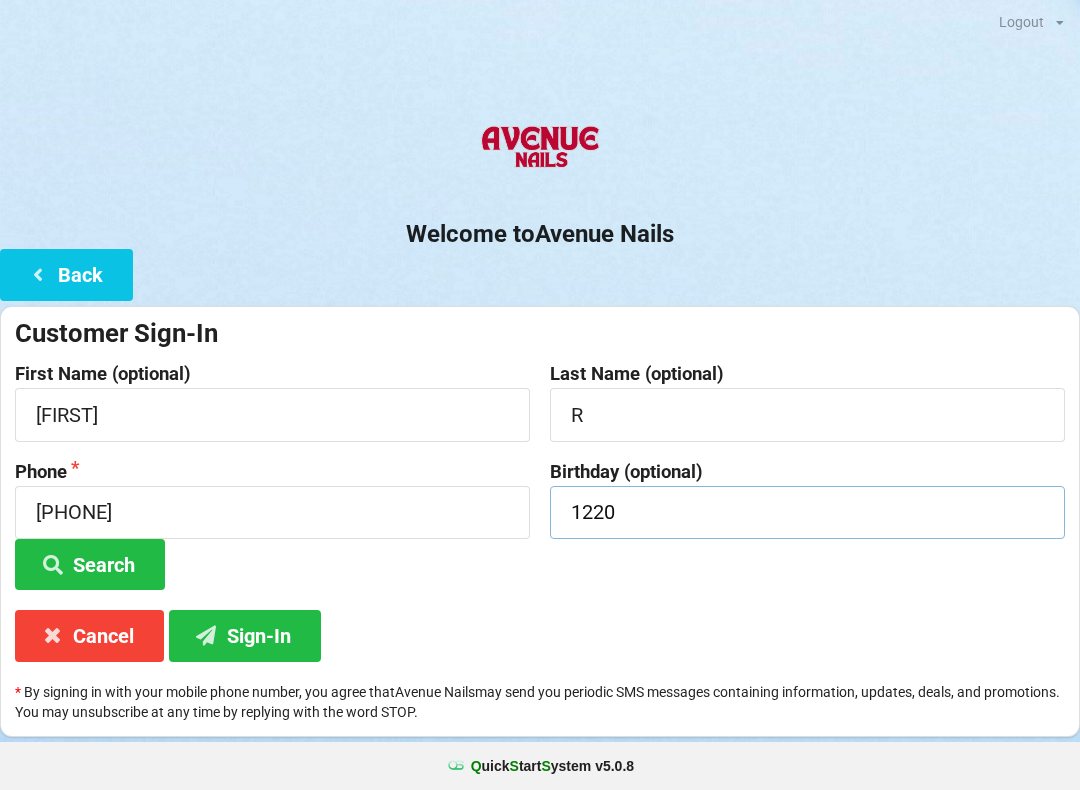 click on "1220" at bounding box center [807, 512] 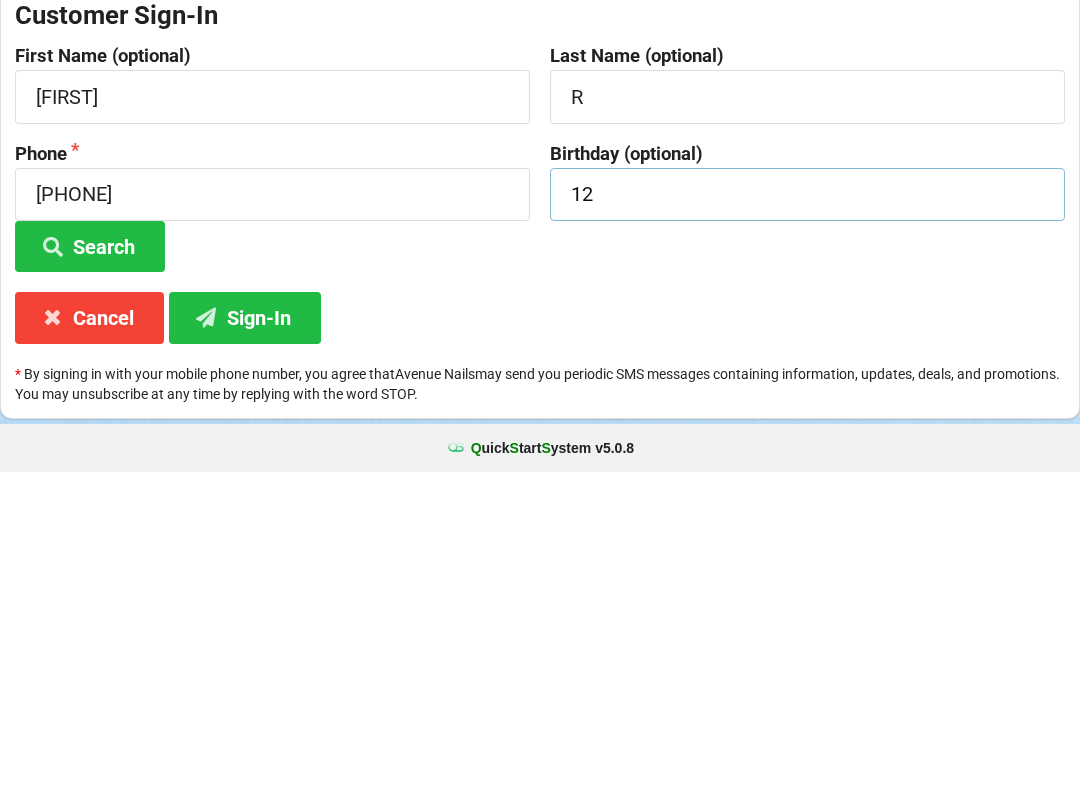 type on "1" 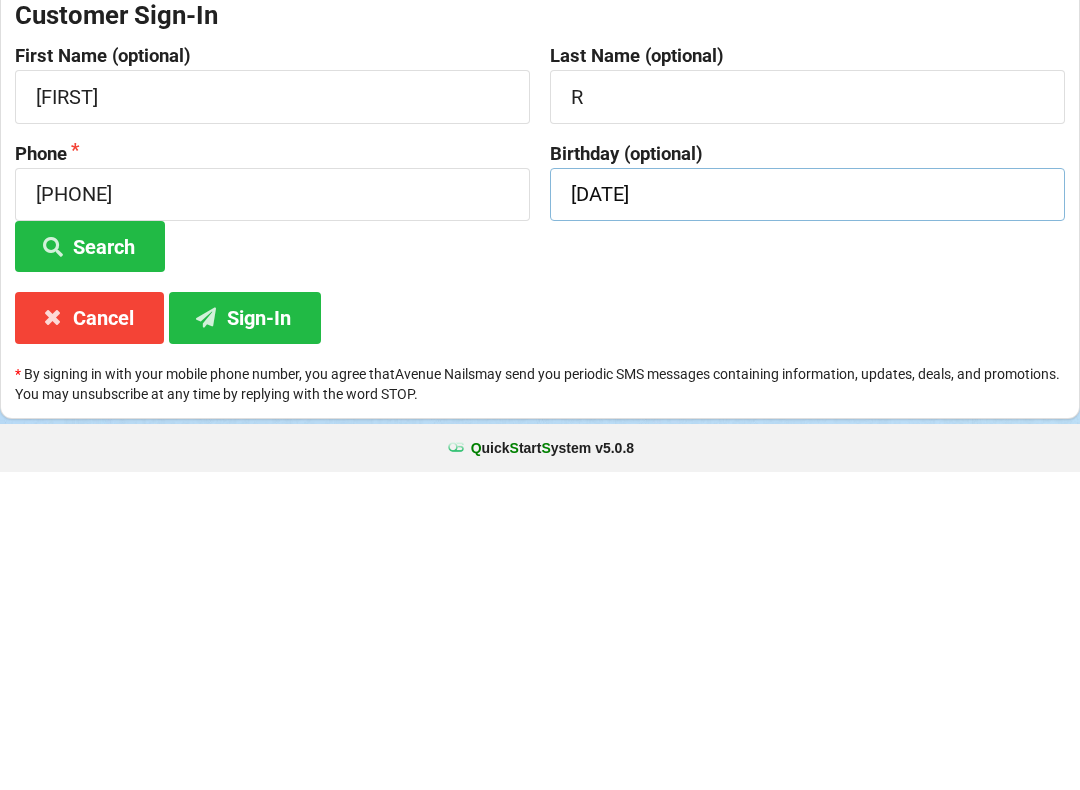 type on "[DATE]" 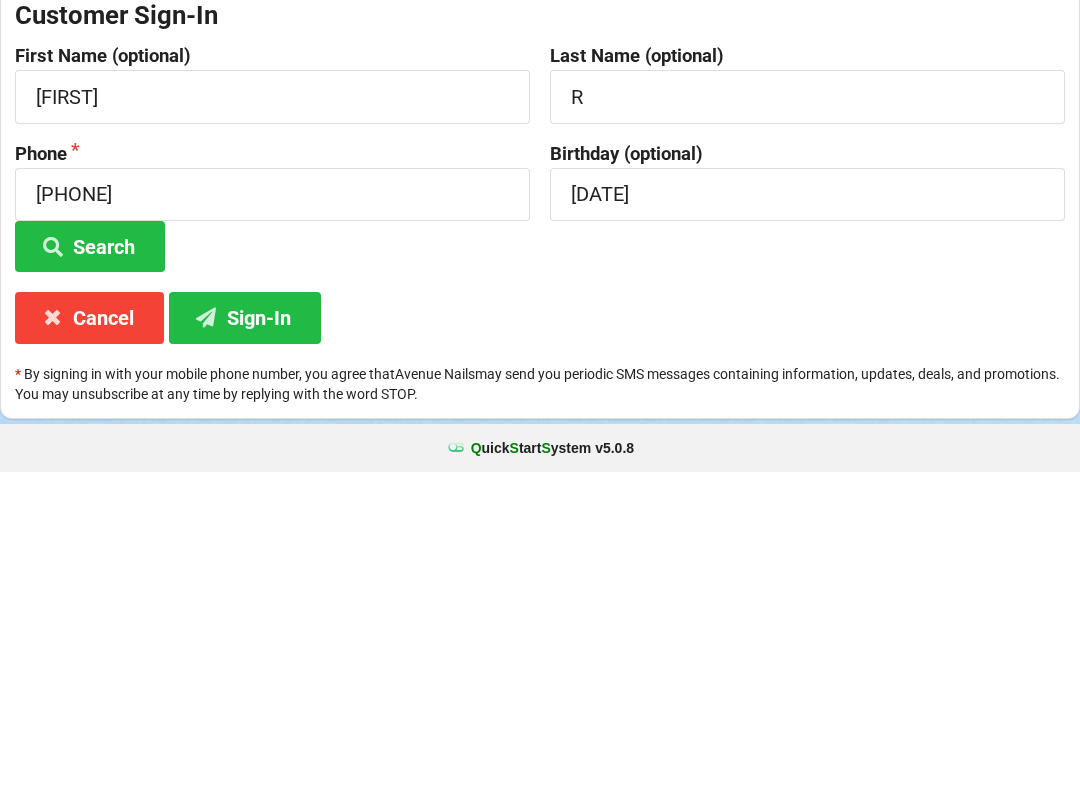 click on "Sign-In" at bounding box center [245, 635] 